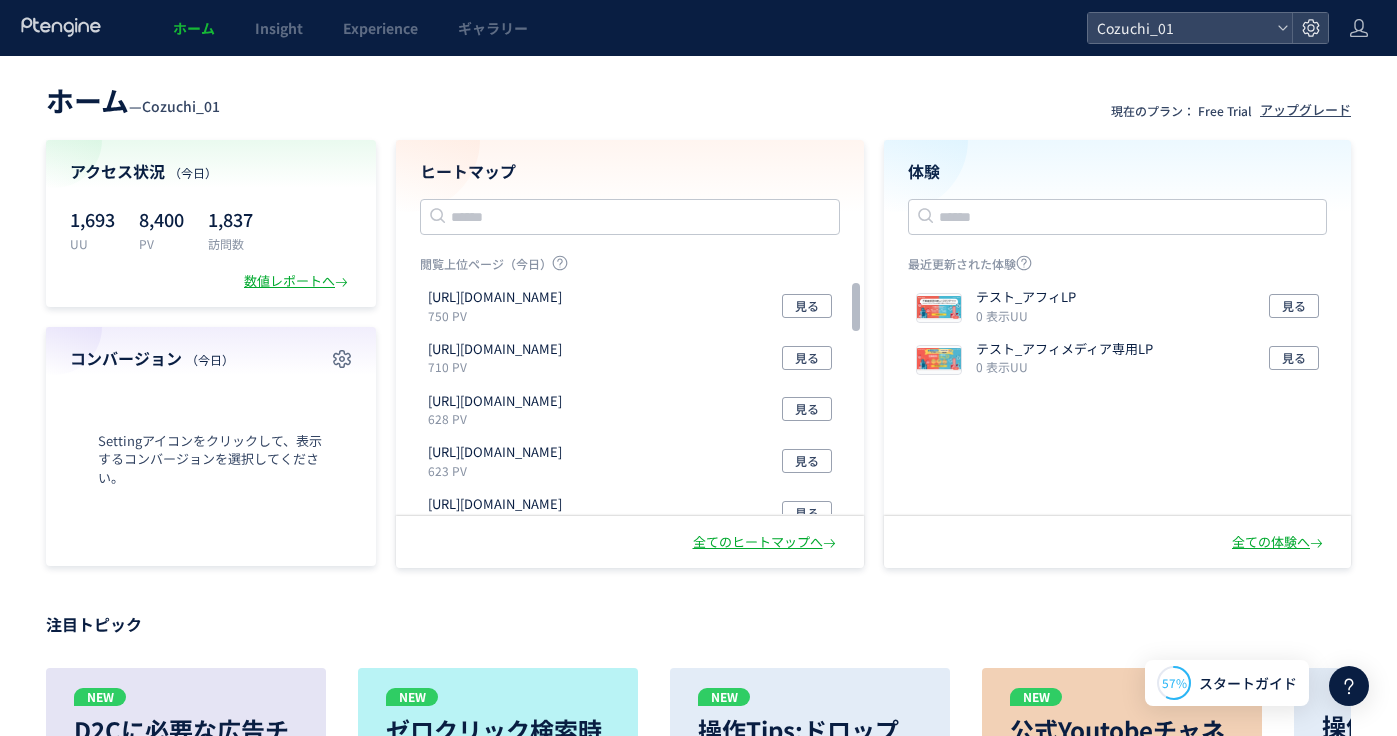 scroll, scrollTop: 0, scrollLeft: 0, axis: both 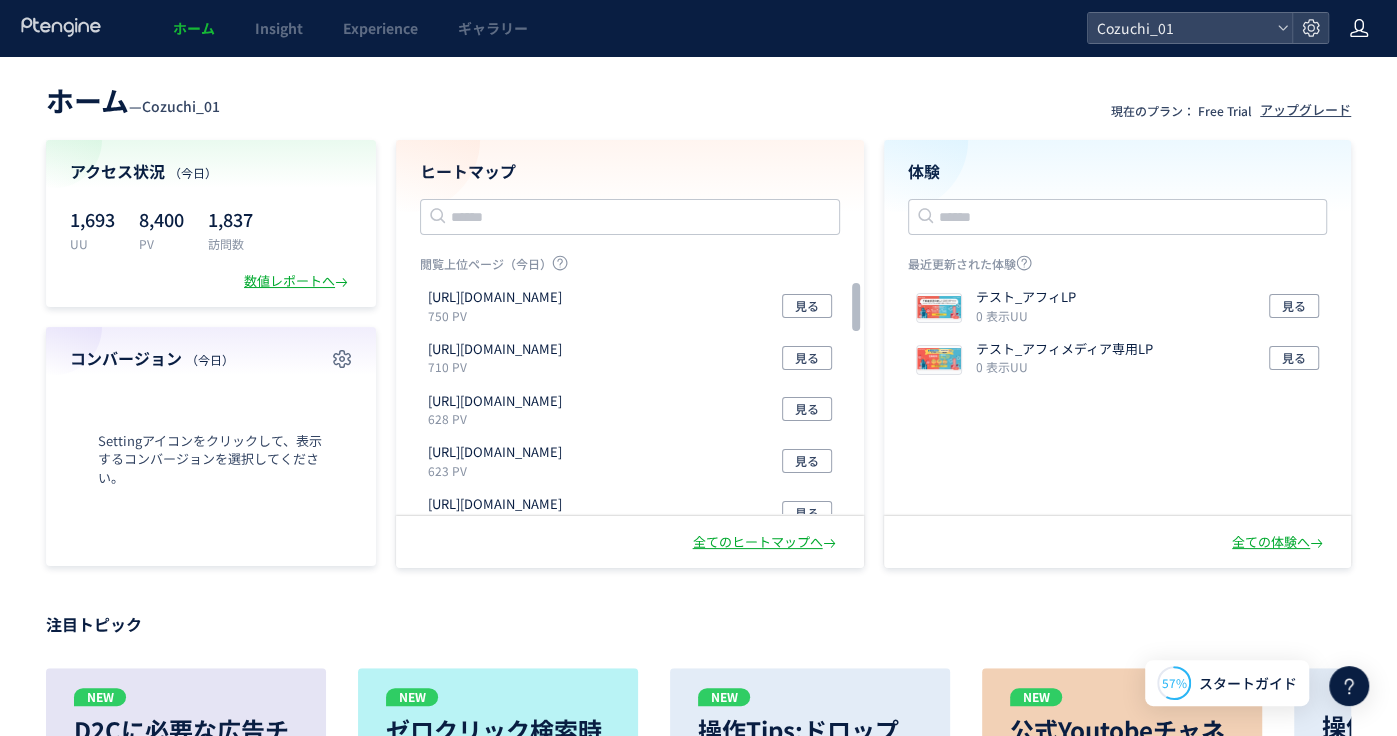 click 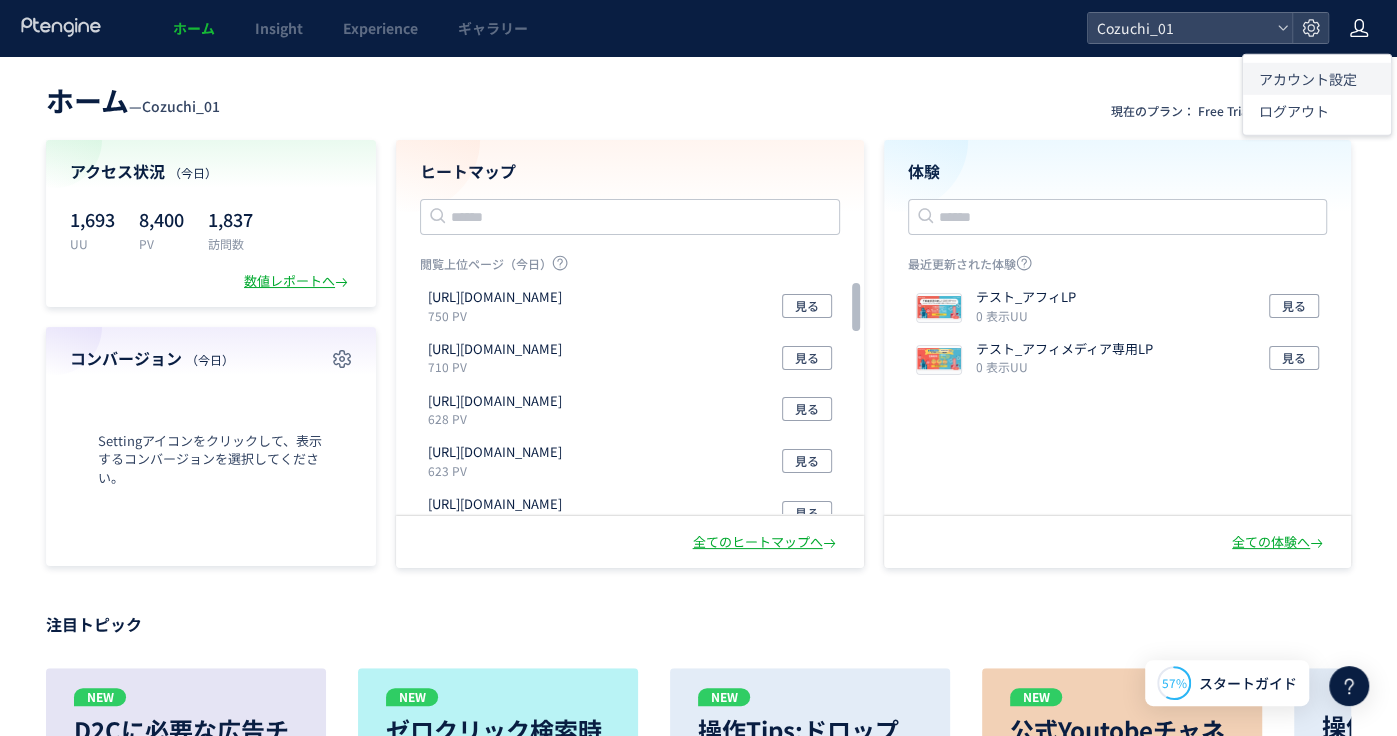 click on "アカウント設定" at bounding box center (1308, 79) 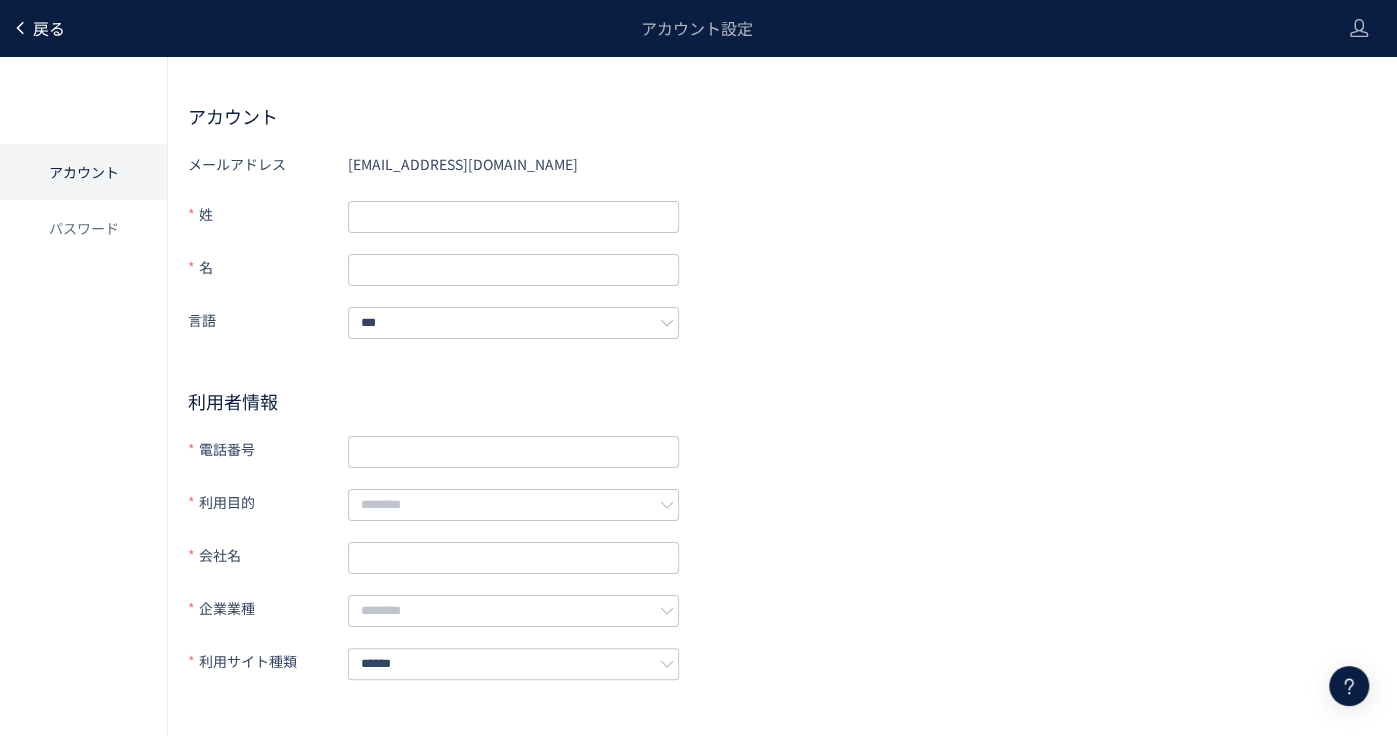 click on "戻る" at bounding box center (38, 28) 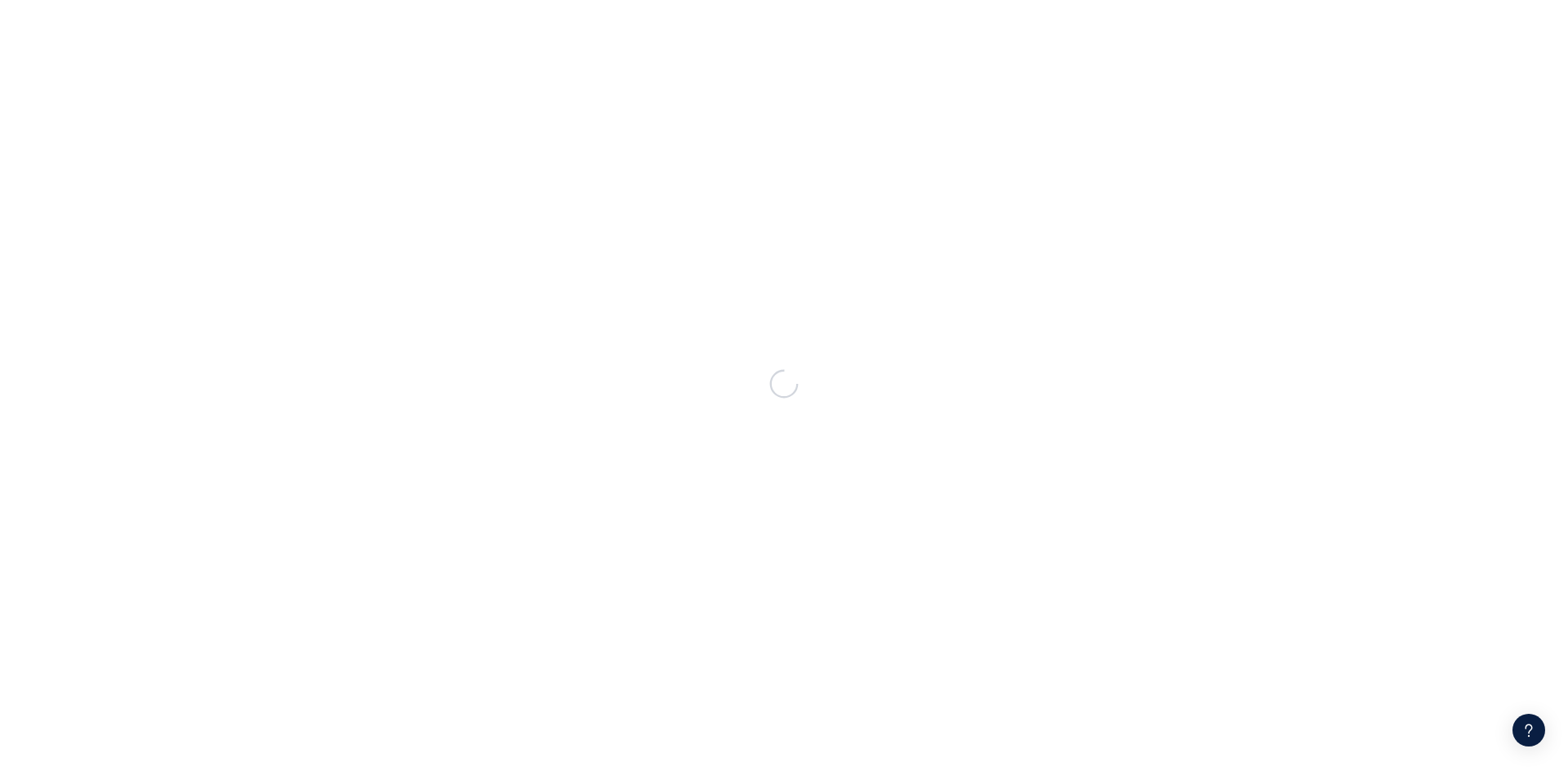 scroll, scrollTop: 0, scrollLeft: 0, axis: both 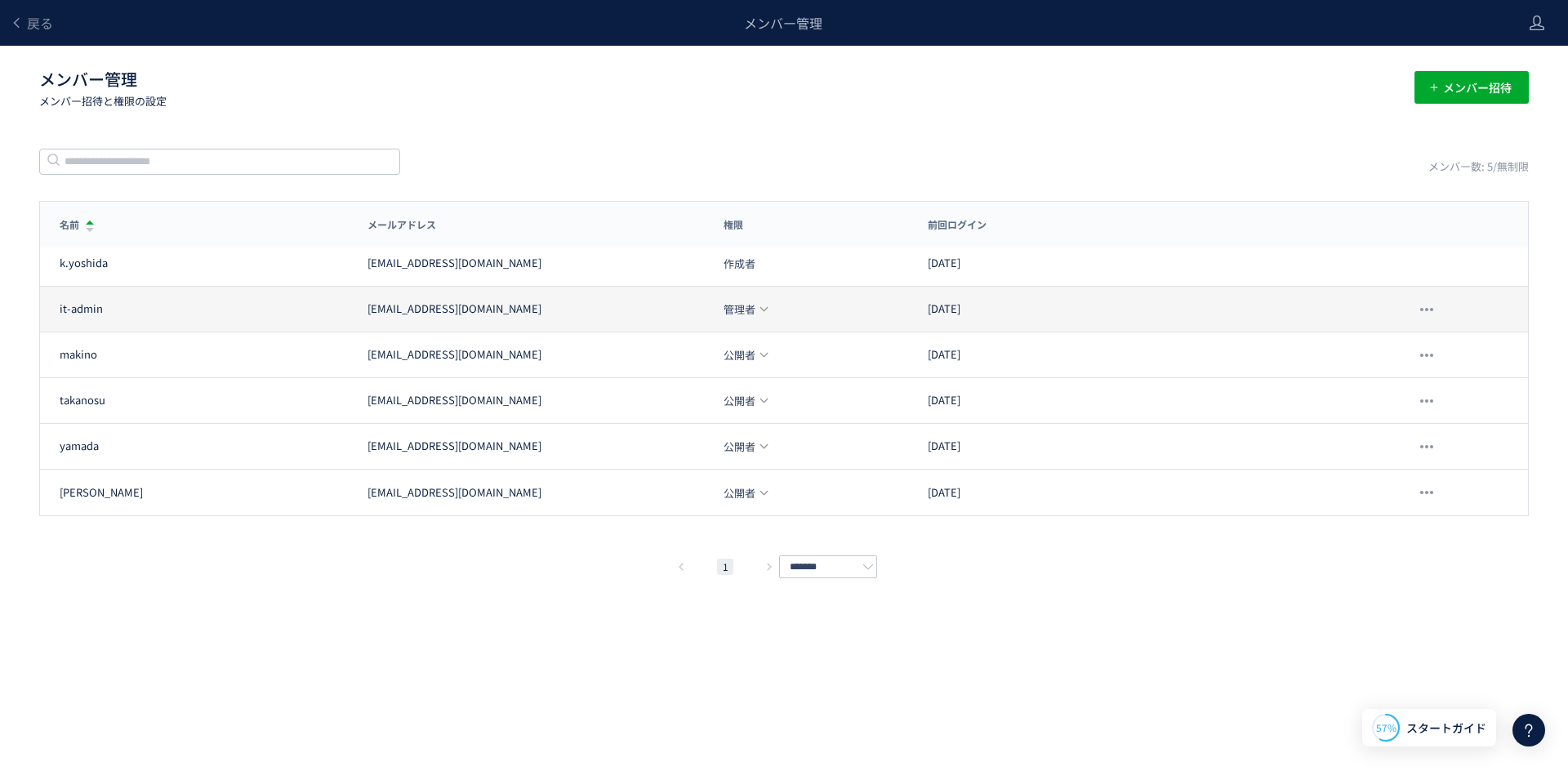 click on "管理者" 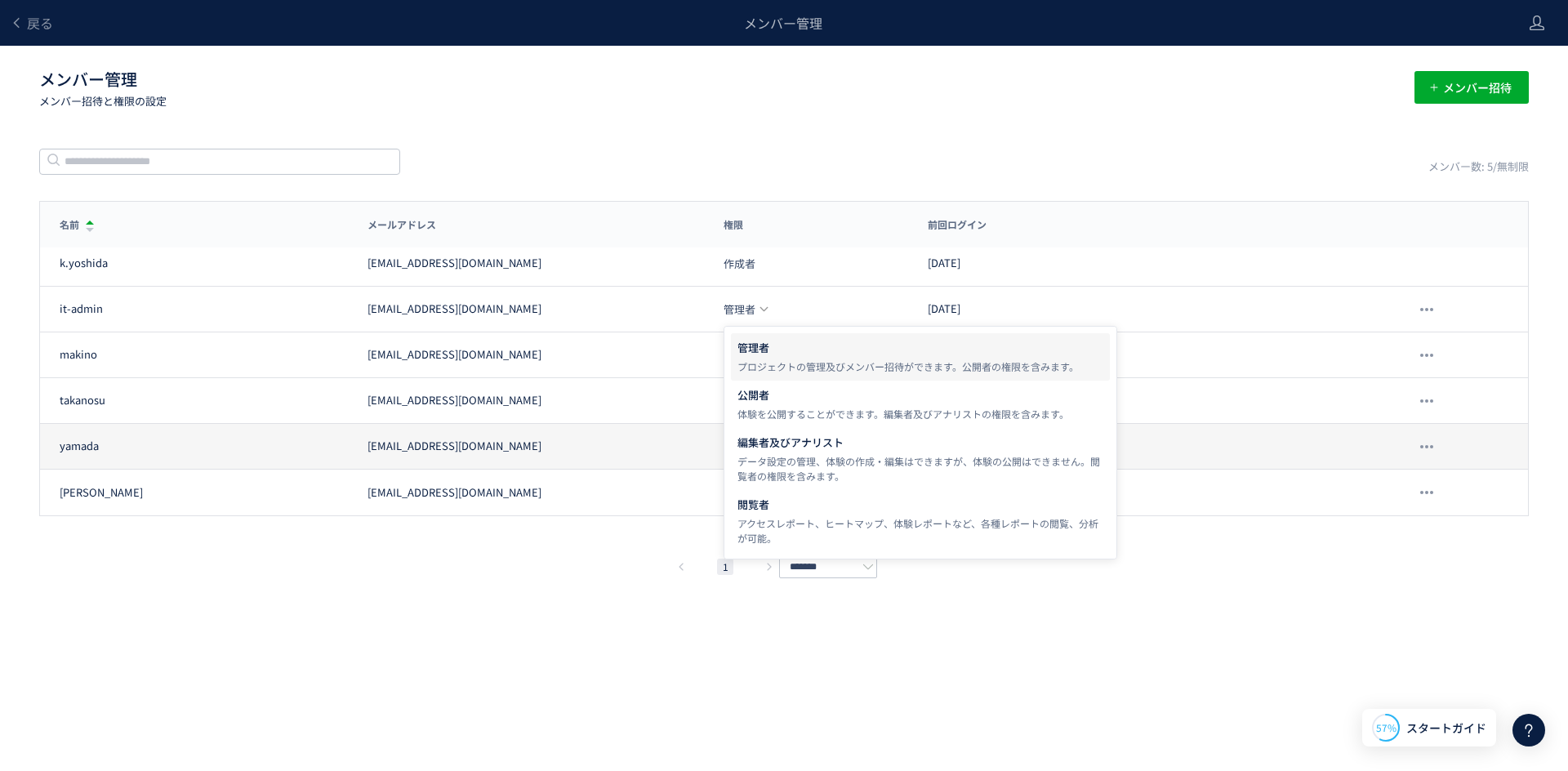 drag, startPoint x: 773, startPoint y: 615, endPoint x: 787, endPoint y: 464, distance: 151.64762 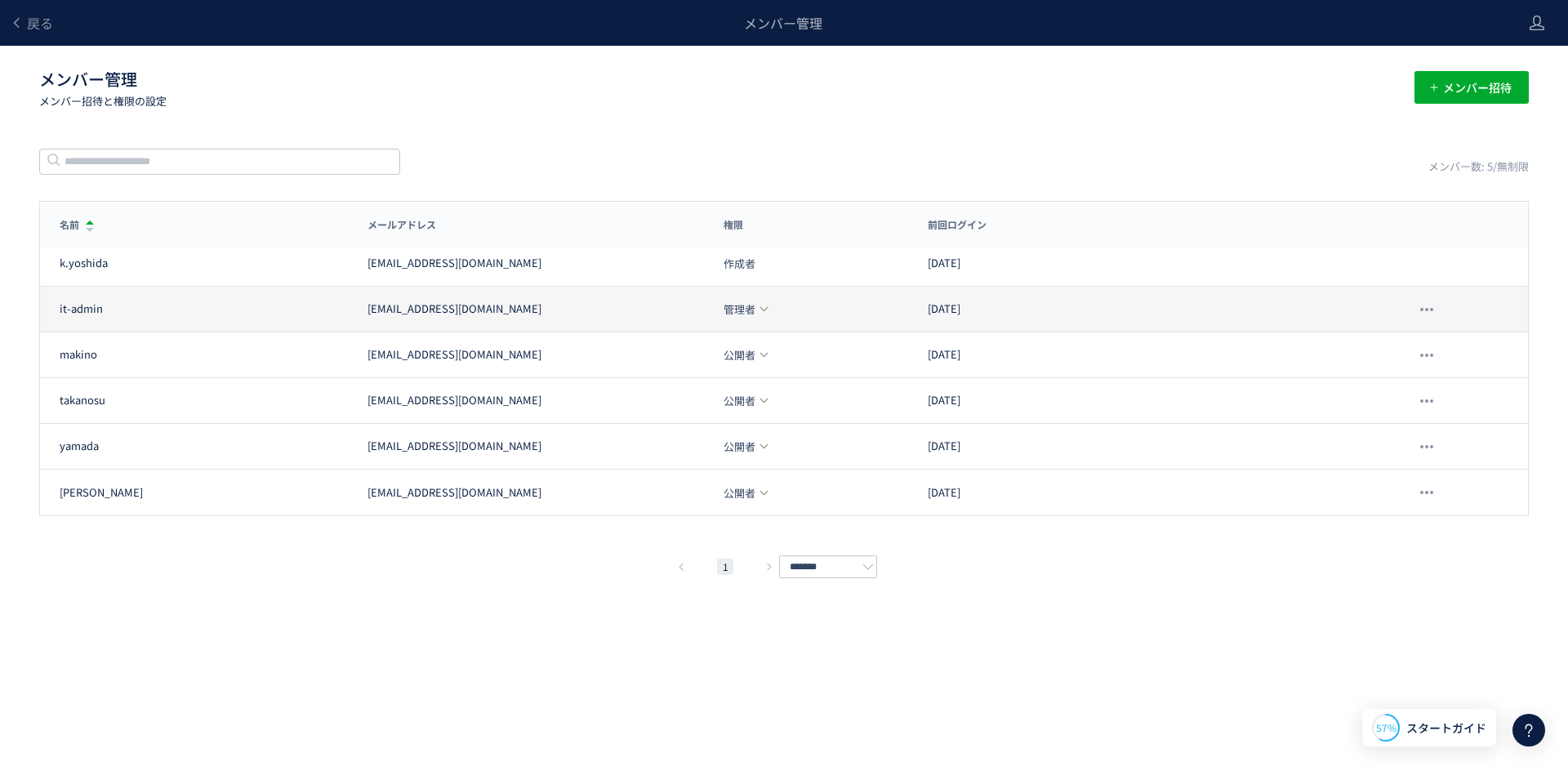 click on "管理者" at bounding box center (739, 309) 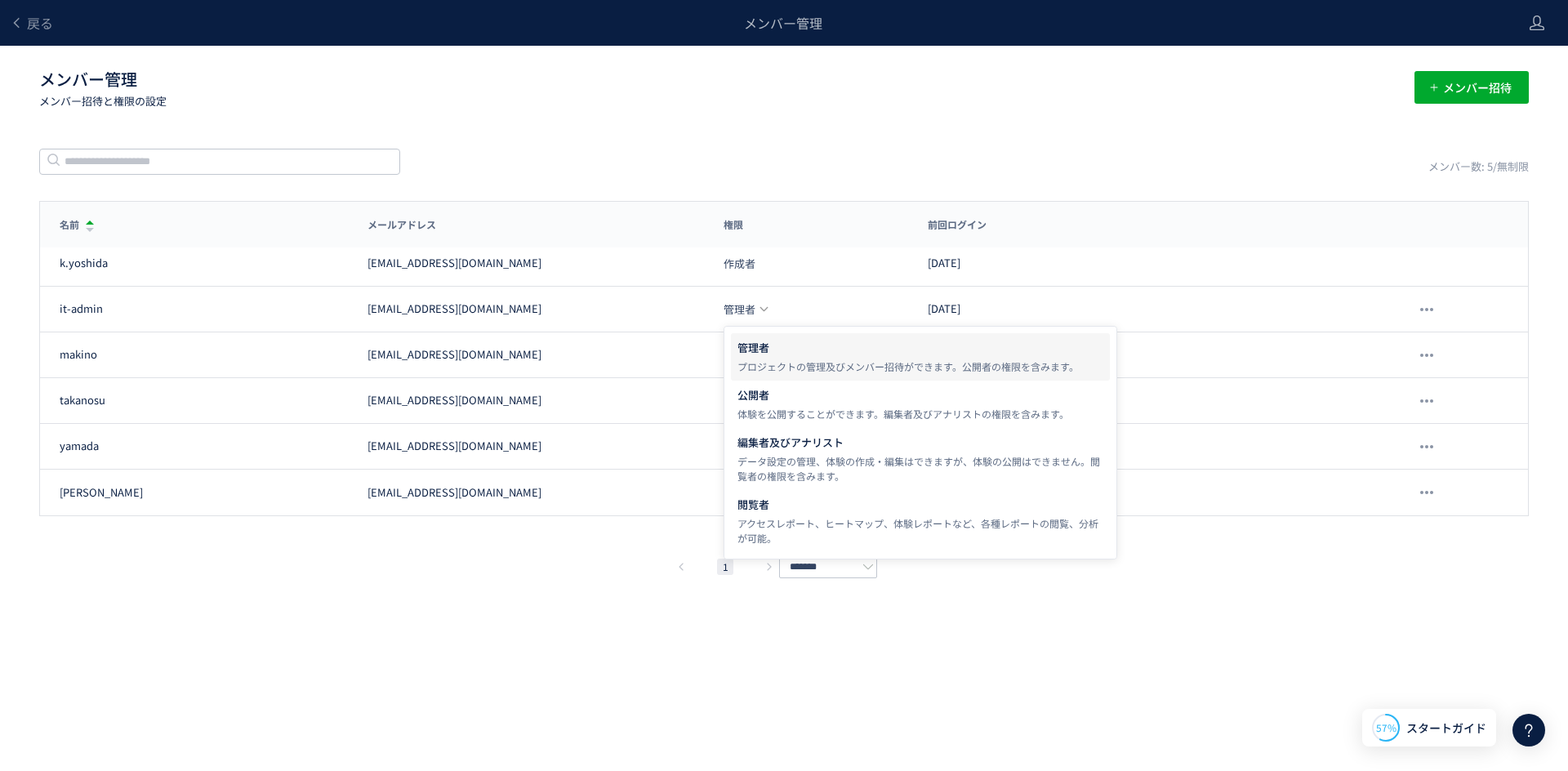 drag, startPoint x: 840, startPoint y: 653, endPoint x: 835, endPoint y: 604, distance: 49.254441 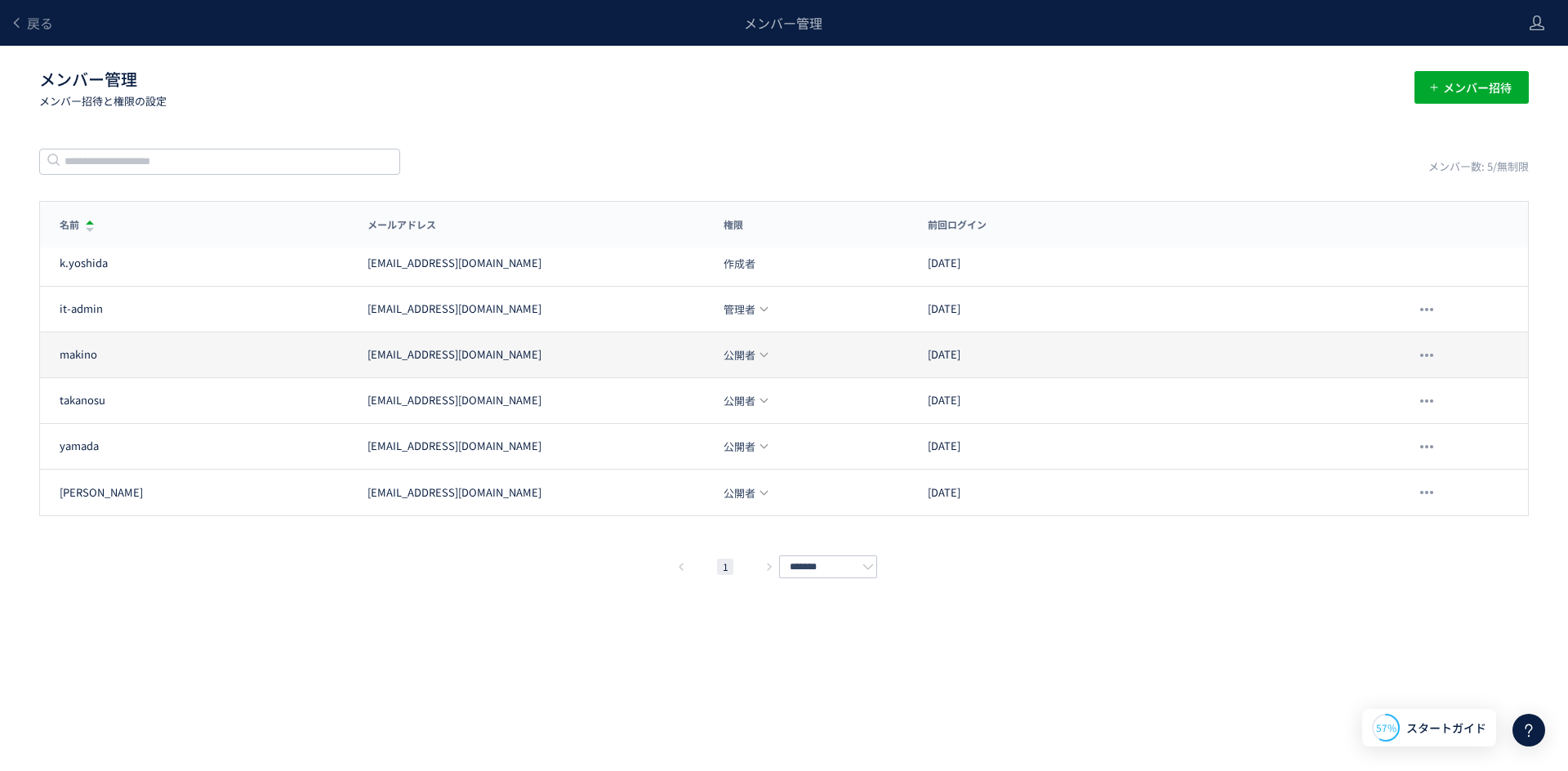 click on "公開者" at bounding box center (739, 354) 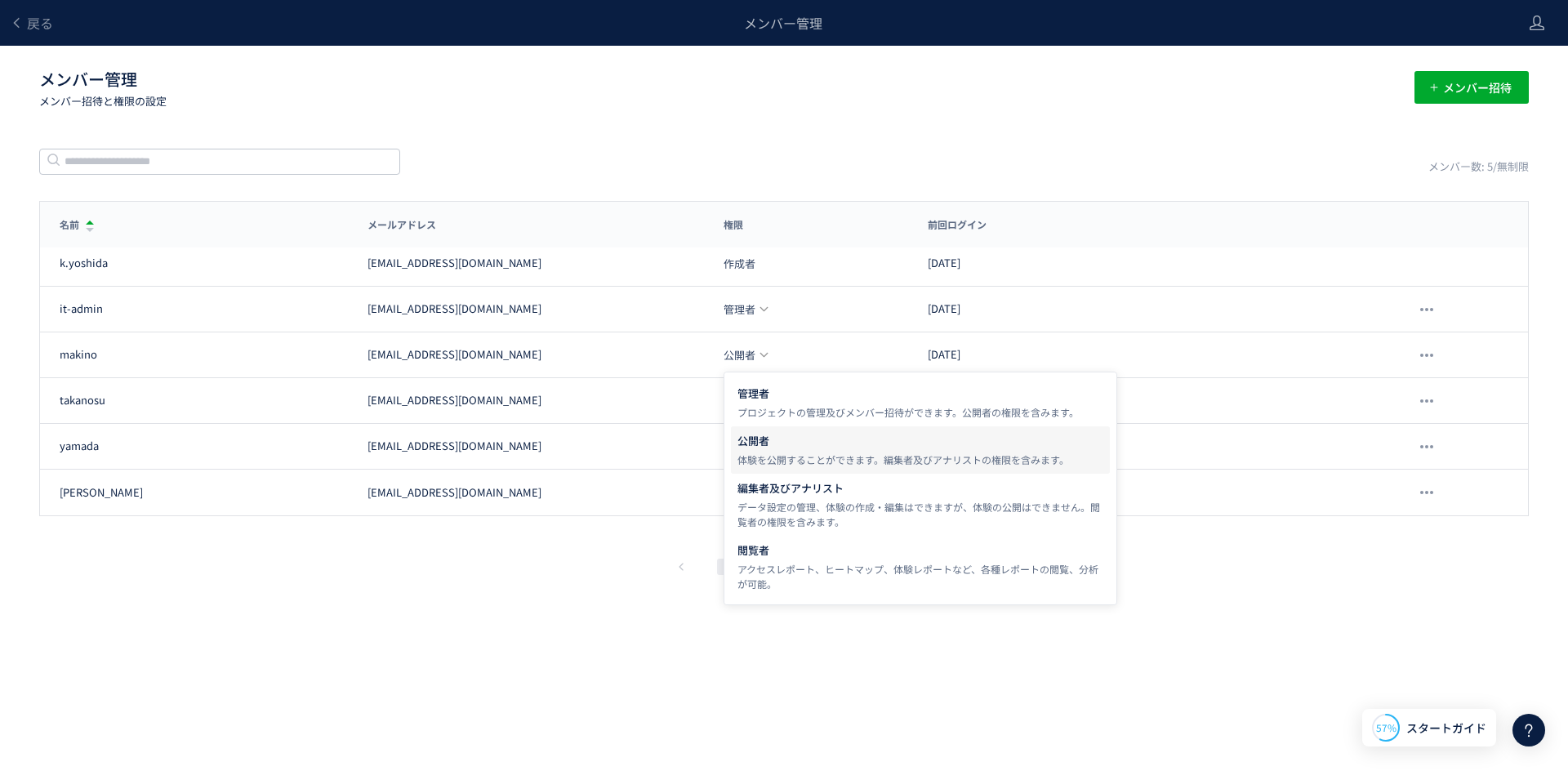 drag, startPoint x: 770, startPoint y: 693, endPoint x: 762, endPoint y: 481, distance: 212.151 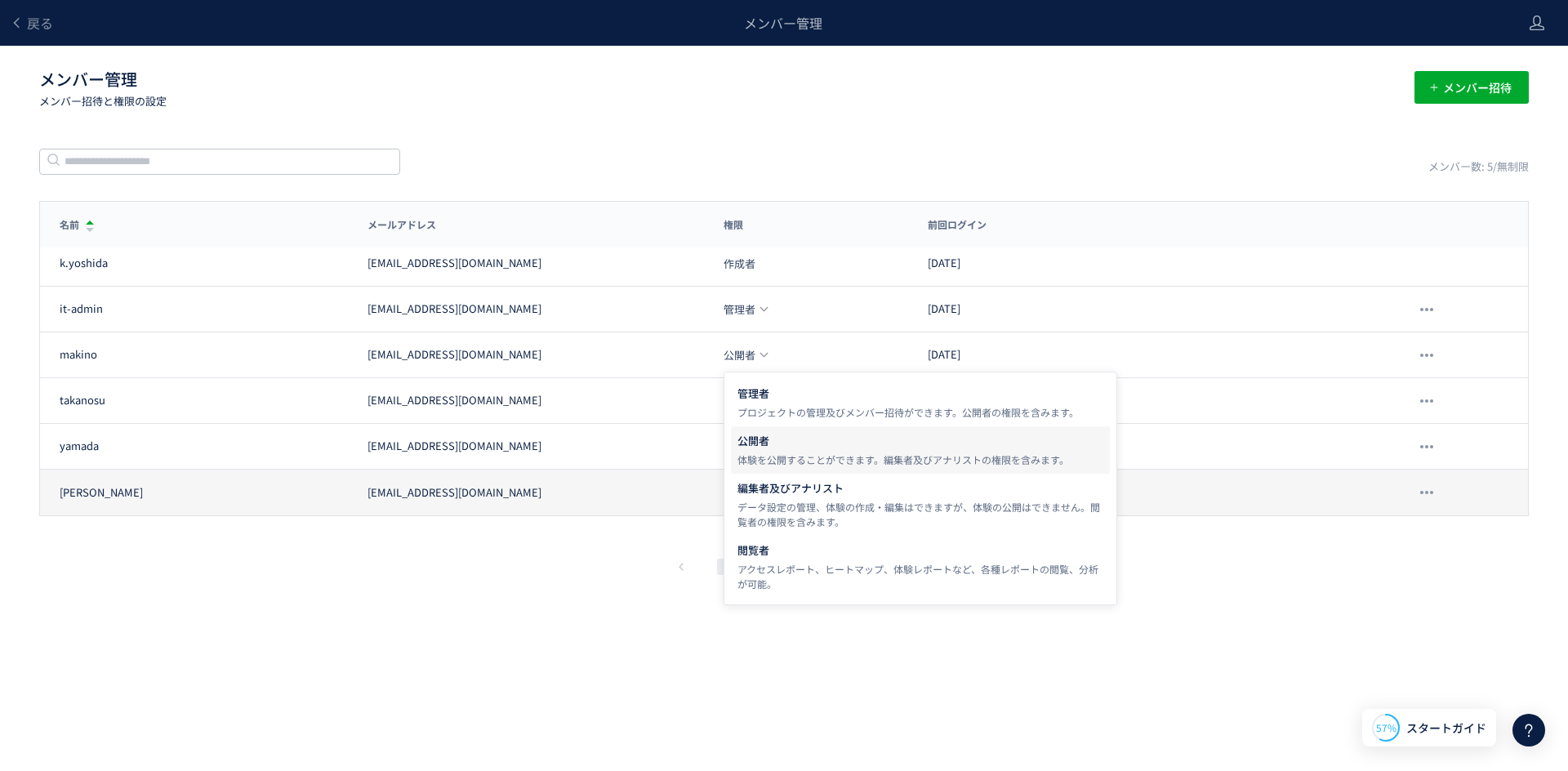 click on "戻る メンバー管理 メンバー管理  メンバー招待と権限の設定 メンバー招待 メンバー数: 5/無制限 名前 メールアドレス 権限 前回ログイン 名前 メールアドレス 権限 前回ログイン [PERSON_NAME] [PERSON_NAME][EMAIL_ADDRESS][DOMAIN_NAME] 作成者 [DATE] it-admin [EMAIL_ADDRESS][DOMAIN_NAME] 管理者 [DATE] makino [EMAIL_ADDRESS][DOMAIN_NAME] 公開者 [DATE] [PERSON_NAME] [PERSON_NAME][EMAIL_ADDRESS][DOMAIN_NAME] 公開者 [DATE] [PERSON_NAME] [PERSON_NAME][EMAIL_ADDRESS][DOMAIN_NAME] 公開者 [DATE] 佐藤 [EMAIL_ADDRESS][DOMAIN_NAME] 公開者 [DATE]  1  ******* メンバー招待 キャンセル 招待 削除の確認 キャンセル 削除 作成者に変更しますか？ 作成者(プロジェクトオーナー)を変更すると、 "--"は新しい作成者となり、あなたの権限は管理者に変更されます。作成者を変更してもよろしいですか？ キャンセル 作成者に変更 スキップ タグ設置を他の人に任せる" 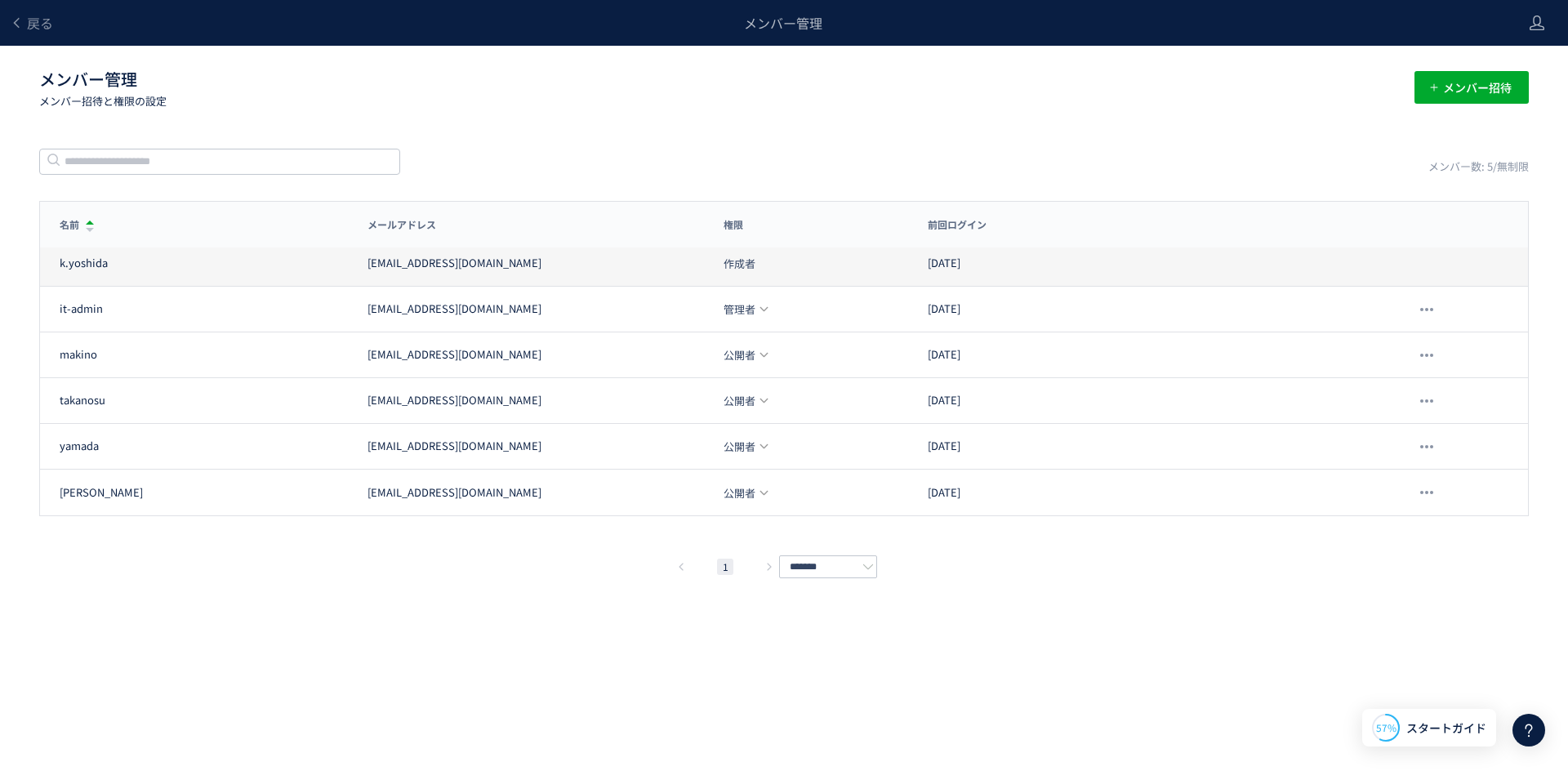 click on "[PERSON_NAME] [PERSON_NAME][EMAIL_ADDRESS][DOMAIN_NAME] 作成者 [DATE]" 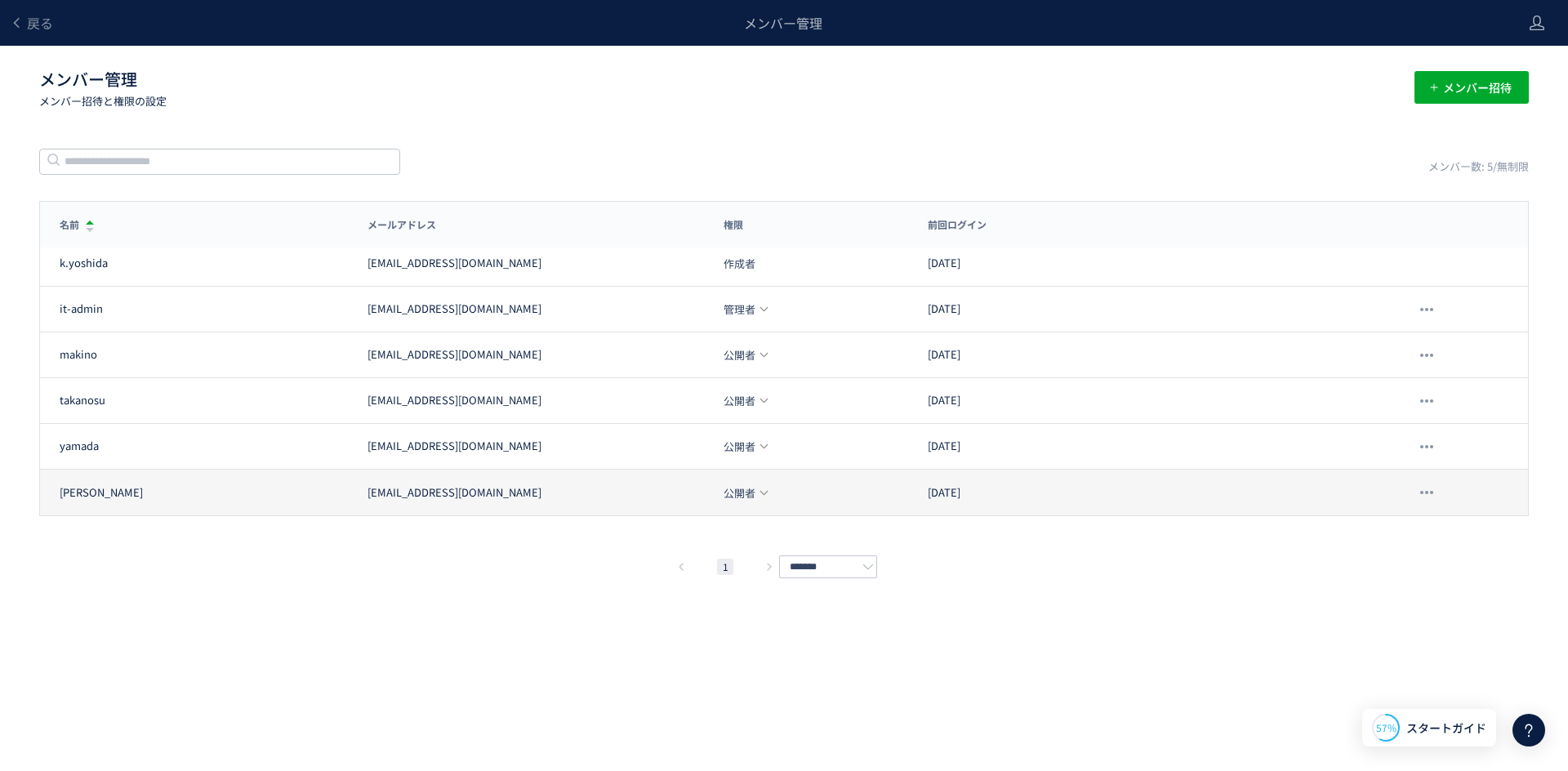 click on "公開者" 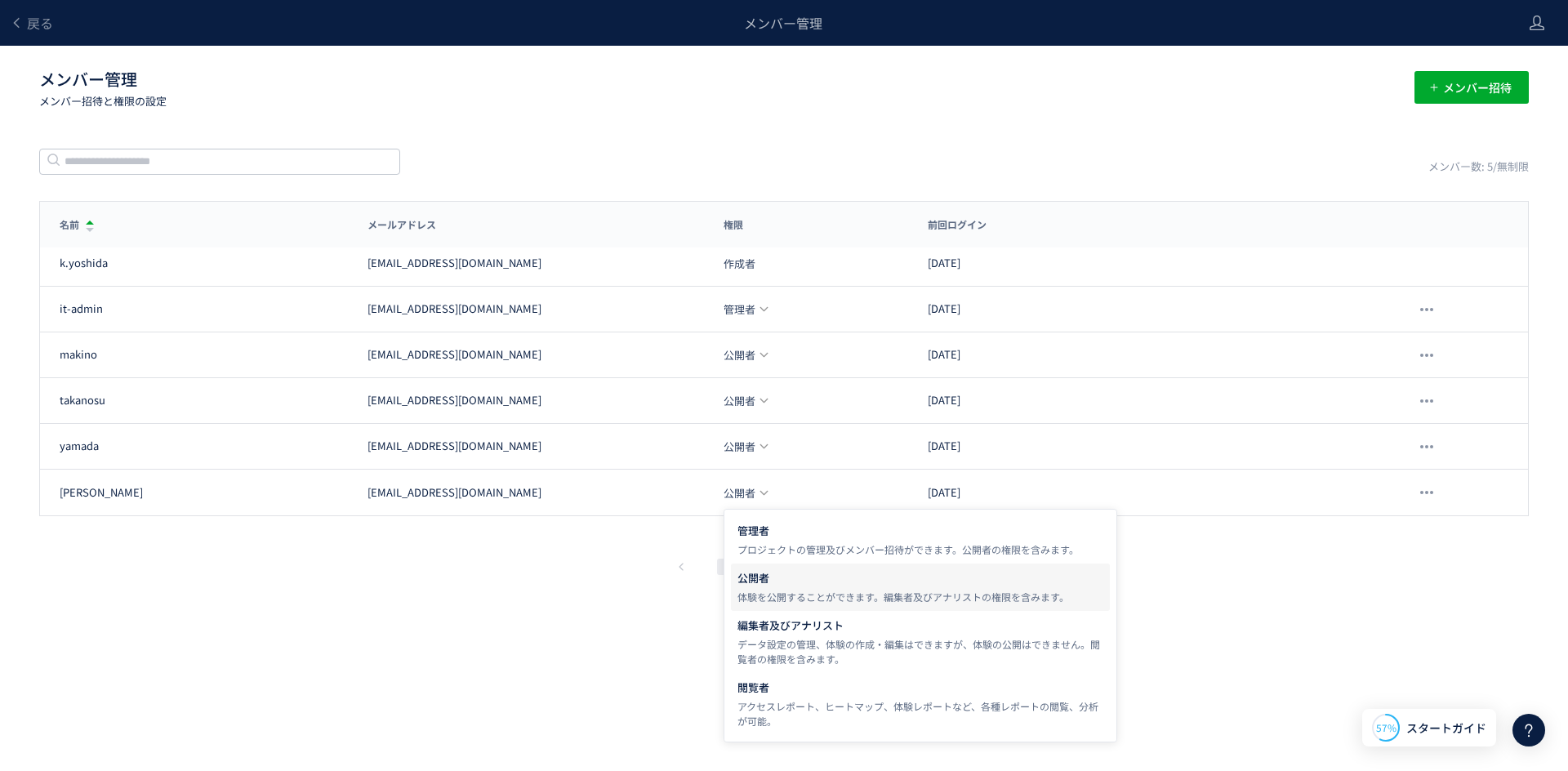 drag, startPoint x: 641, startPoint y: 659, endPoint x: 689, endPoint y: 524, distance: 143.27945 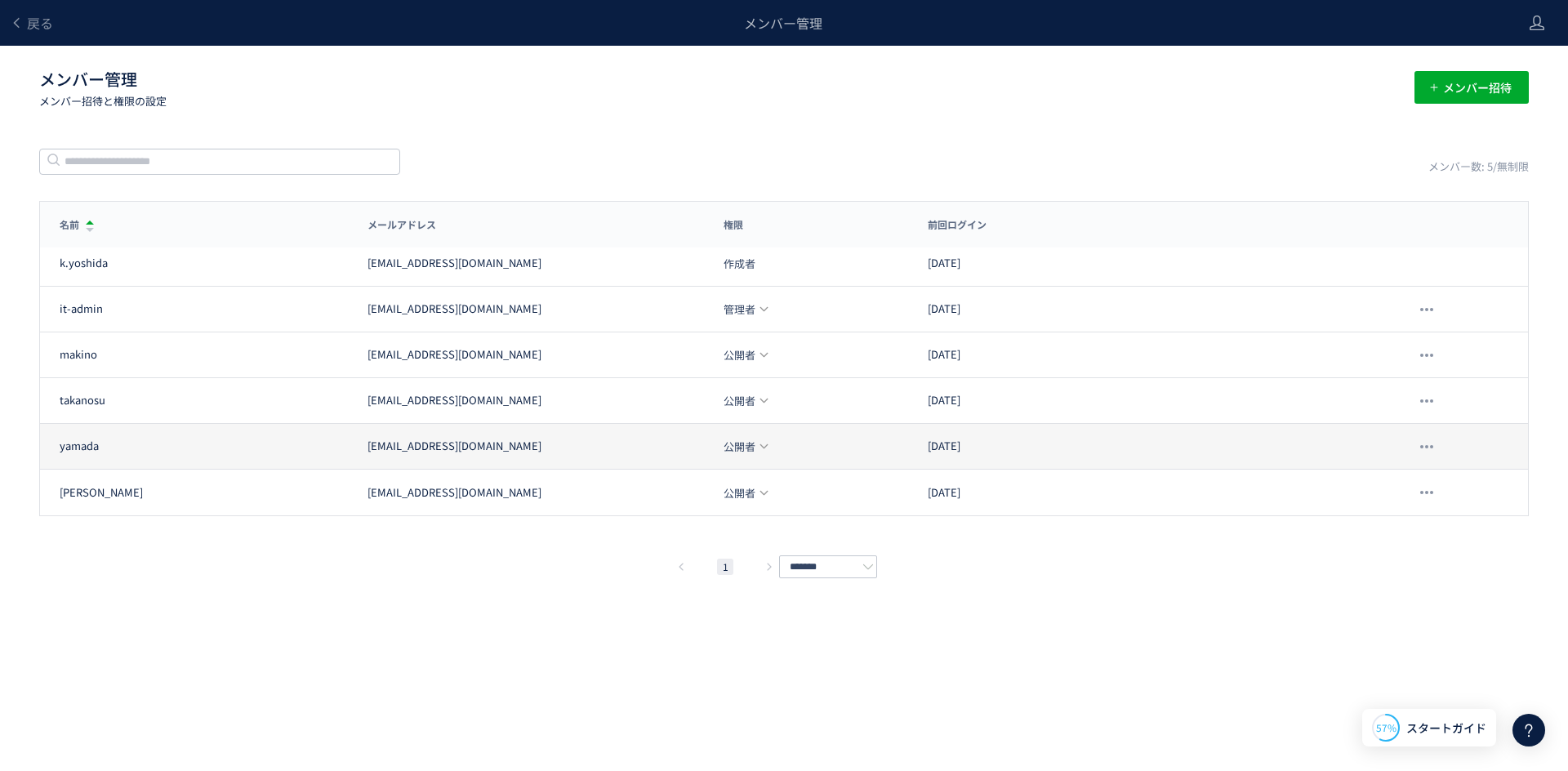click on "[PERSON_NAME] [PERSON_NAME][EMAIL_ADDRESS][DOMAIN_NAME] 公開者 [DATE]" 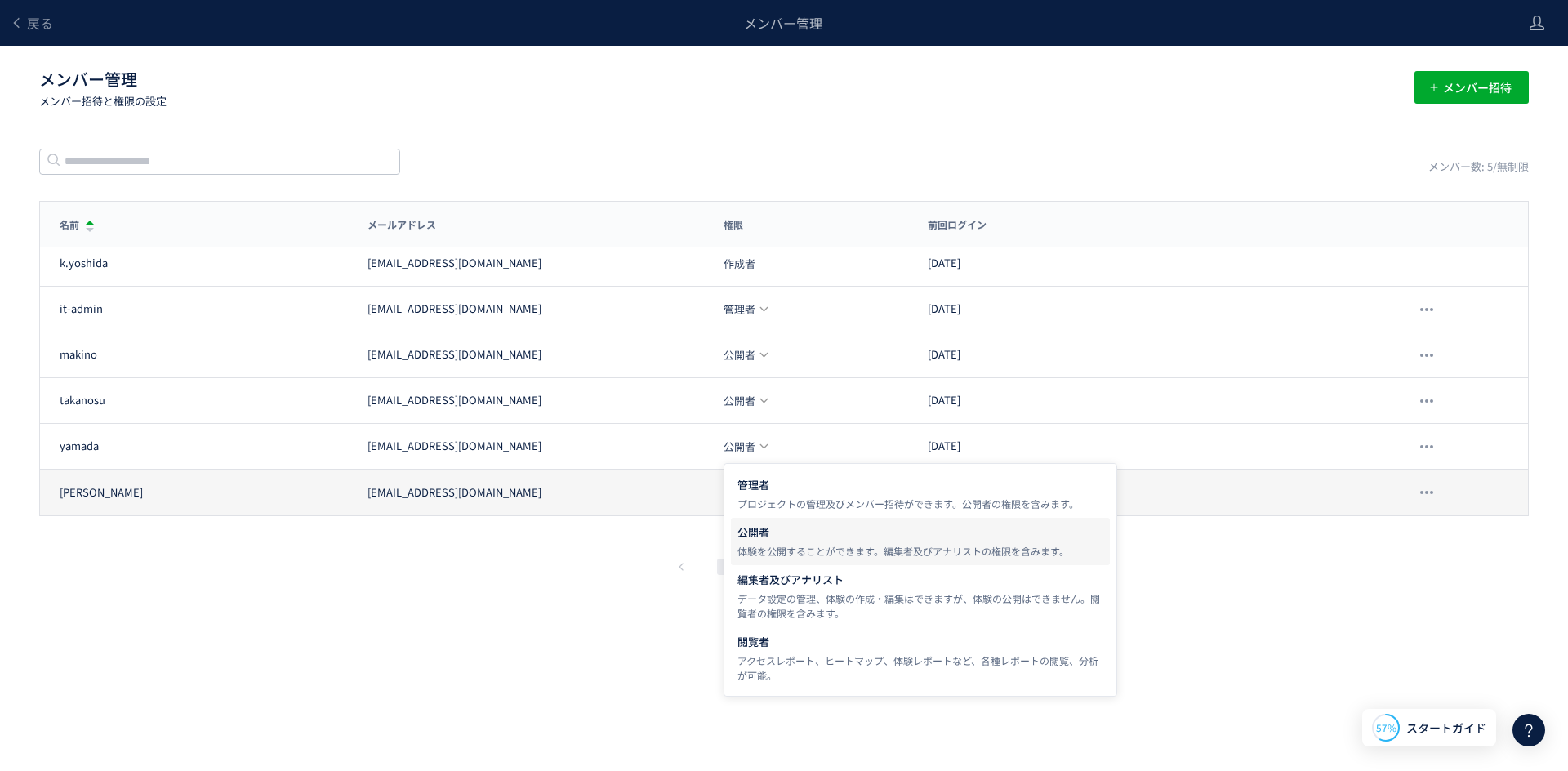 drag, startPoint x: 640, startPoint y: 582, endPoint x: 660, endPoint y: 501, distance: 83.43261 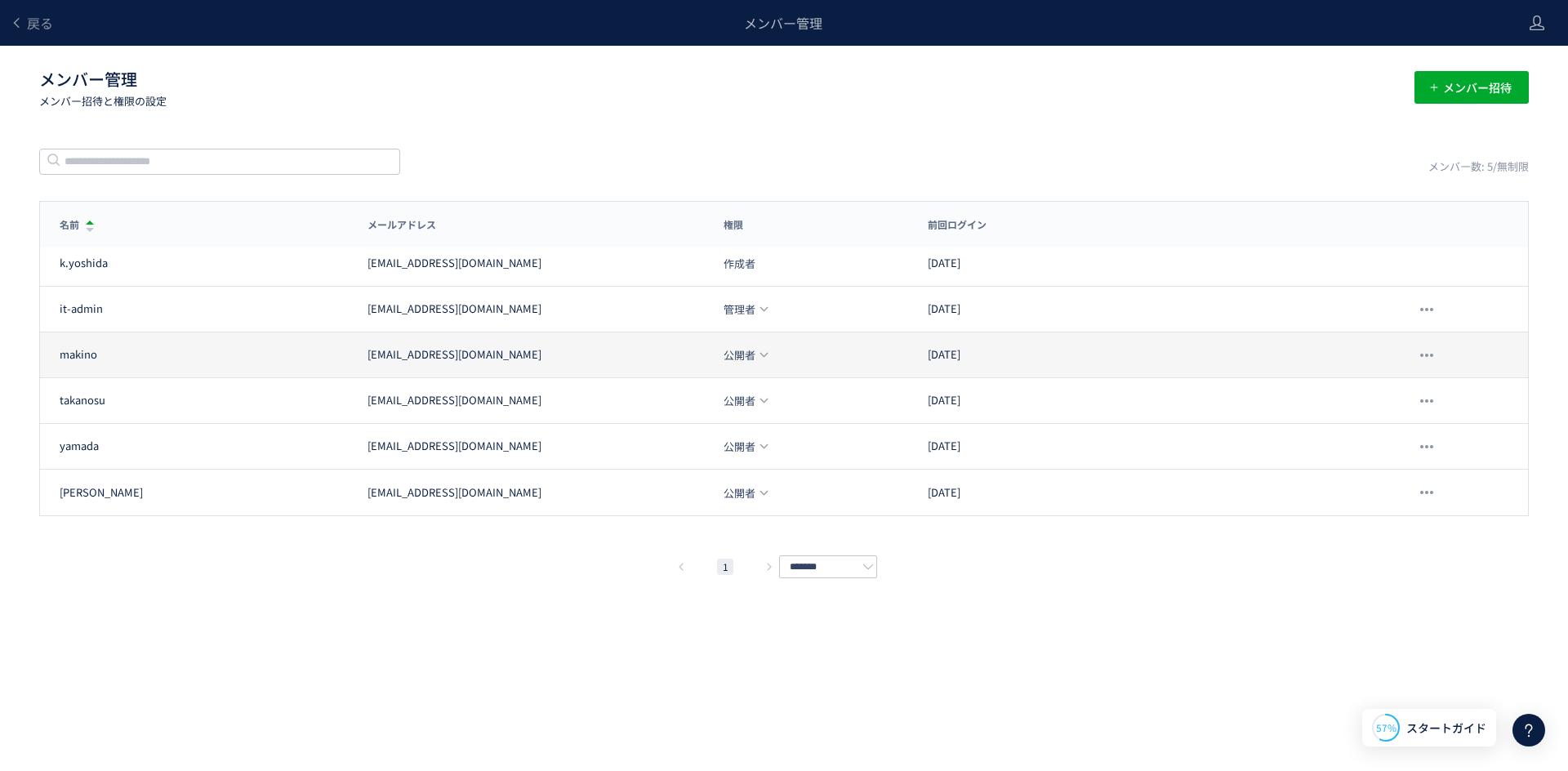 click on "公開者" at bounding box center [739, 354] 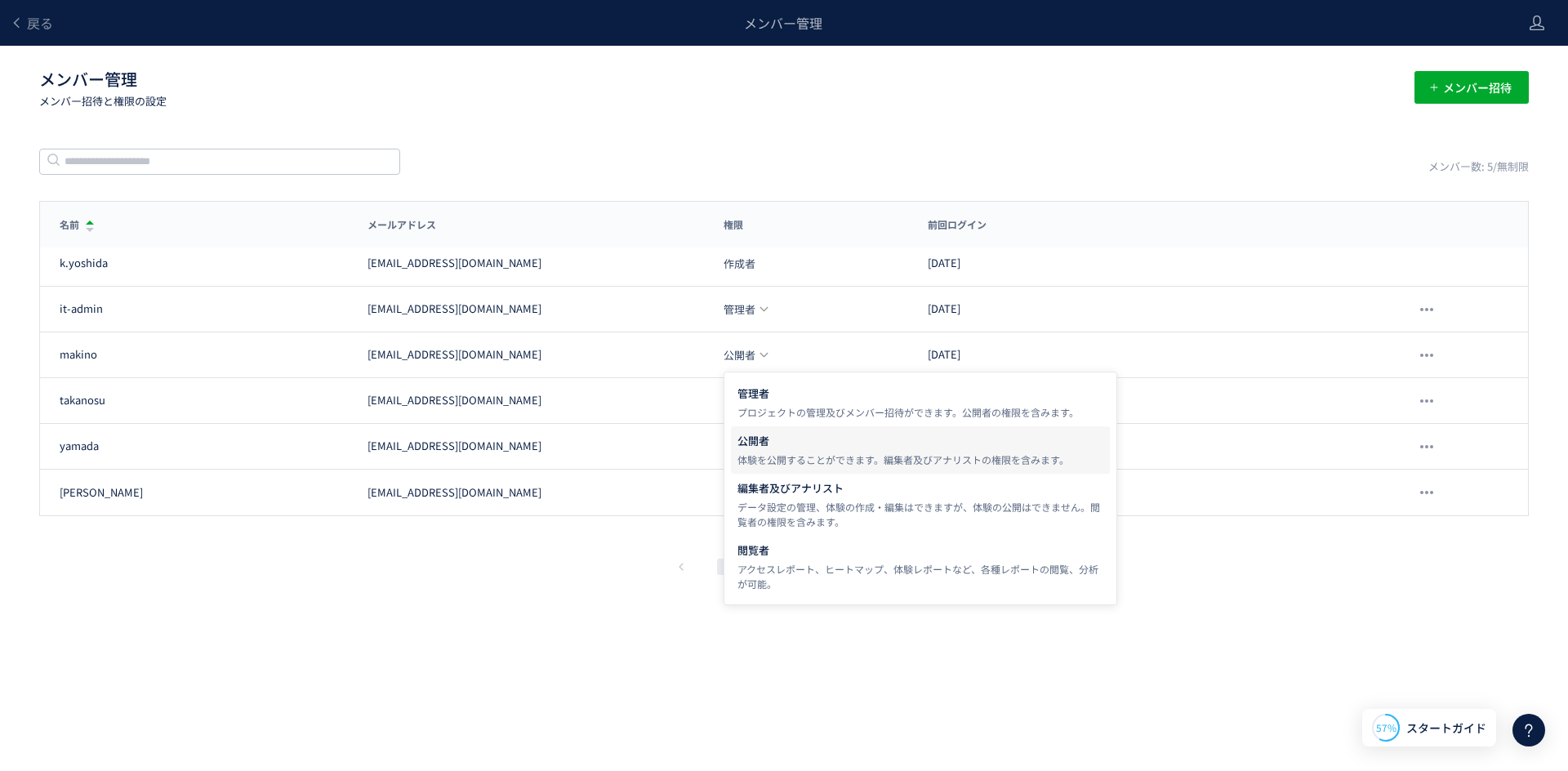 click on "戻る メンバー管理 メンバー管理  メンバー招待と権限の設定 メンバー招待 メンバー数: 5/無制限 名前 メールアドレス 権限 前回ログイン 名前 メールアドレス 権限 前回ログイン [PERSON_NAME] [PERSON_NAME][EMAIL_ADDRESS][DOMAIN_NAME] 作成者 [DATE] it-admin [EMAIL_ADDRESS][DOMAIN_NAME] 管理者 [DATE] makino [EMAIL_ADDRESS][DOMAIN_NAME] 公開者 [DATE] [PERSON_NAME] [PERSON_NAME][EMAIL_ADDRESS][DOMAIN_NAME] 公開者 [DATE] [PERSON_NAME] [PERSON_NAME][EMAIL_ADDRESS][DOMAIN_NAME] 公開者 [DATE] 佐藤 [EMAIL_ADDRESS][DOMAIN_NAME] 公開者 [DATE]  1  ******* メンバー招待 キャンセル 招待 削除の確認 キャンセル 削除 作成者に変更しますか？ 作成者(プロジェクトオーナー)を変更すると、 "--"は新しい作成者となり、あなたの権限は管理者に変更されます。作成者を変更してもよろしいですか？ キャンセル 作成者に変更 スキップ タグ設置を他の人に任せる" 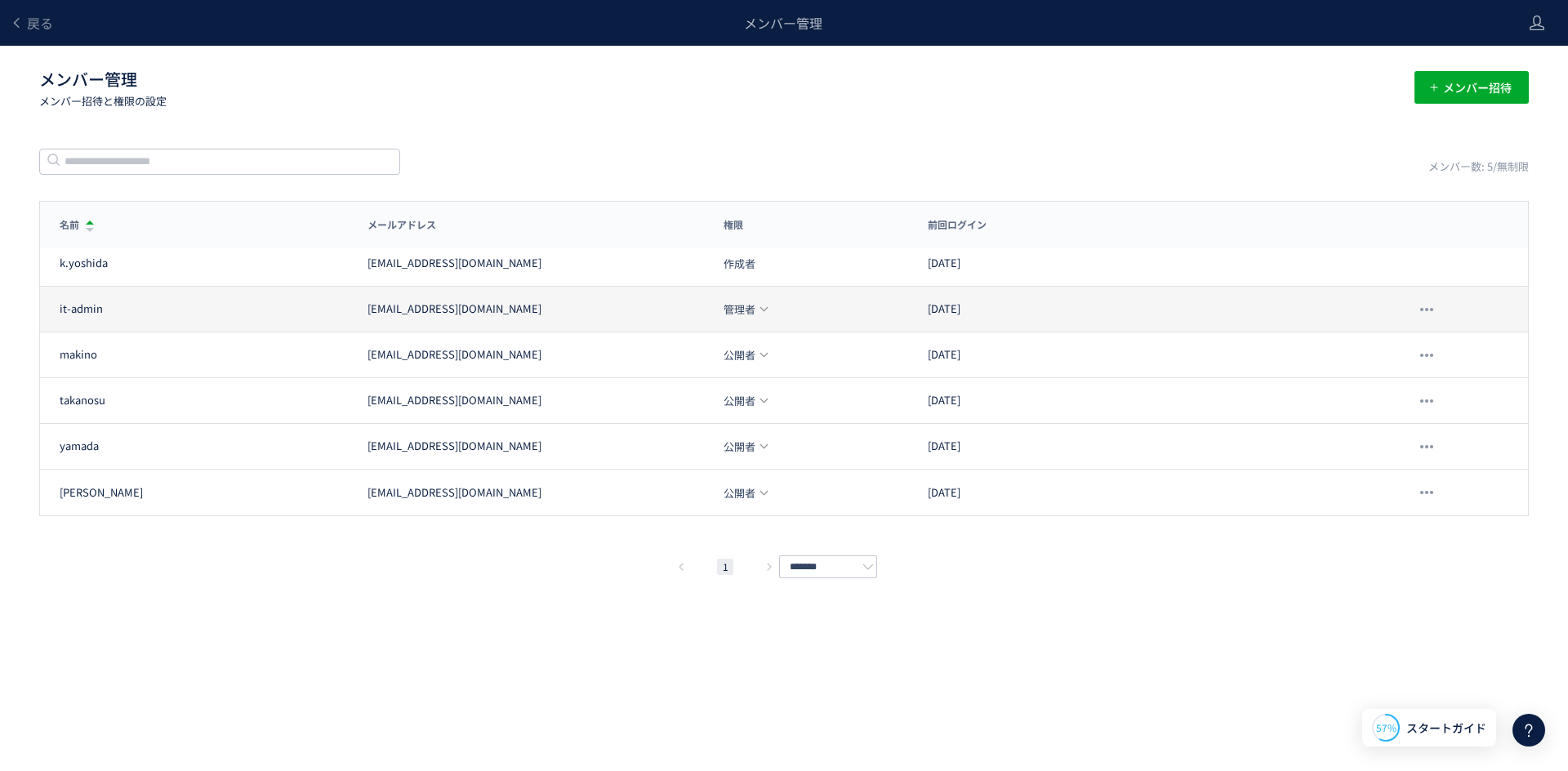 click on "管理者" at bounding box center [739, 309] 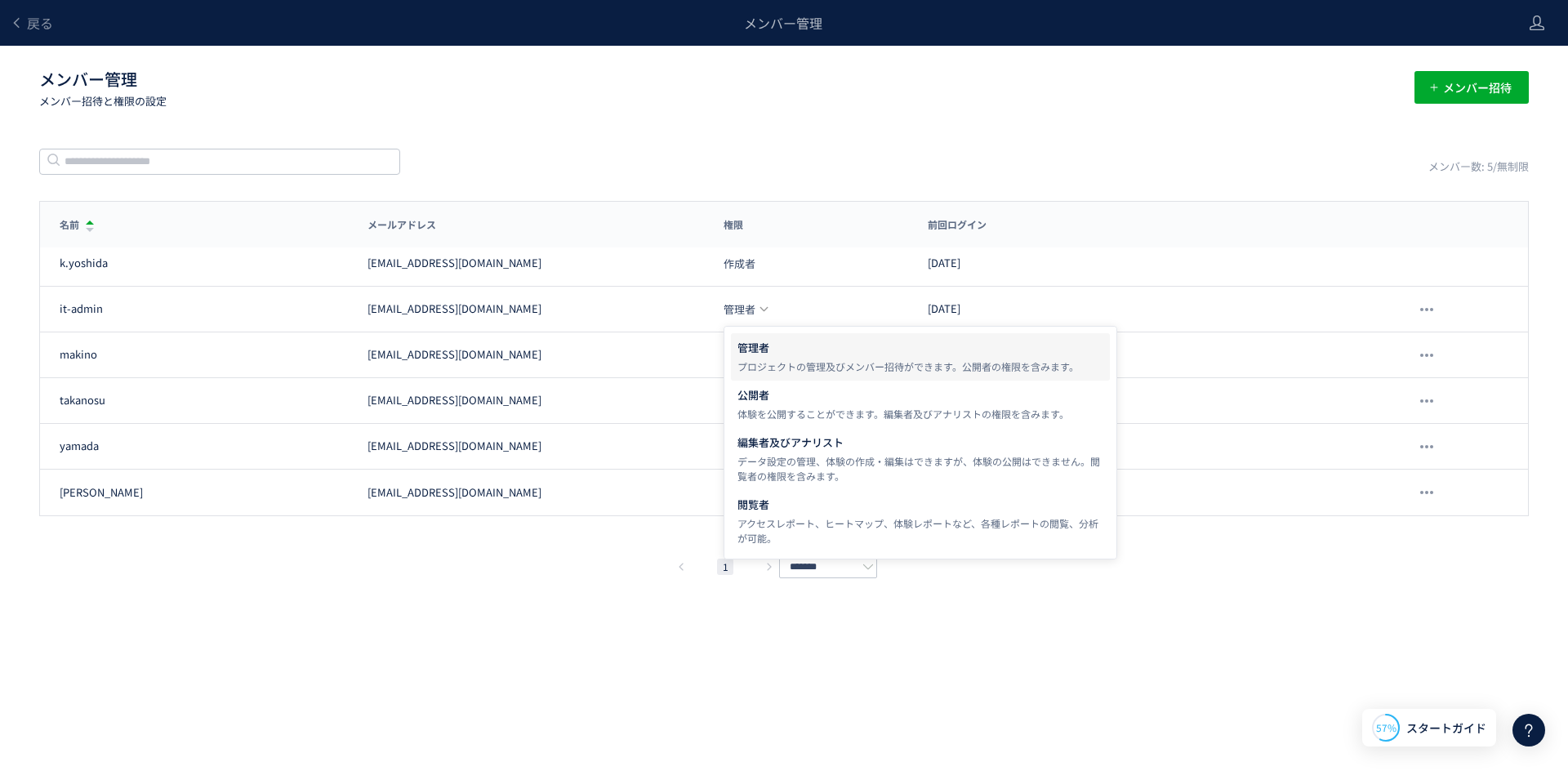 click on "戻る メンバー管理 メンバー管理  メンバー招待と権限の設定 メンバー招待 メンバー数: 5/無制限 名前 メールアドレス 権限 前回ログイン 名前 メールアドレス 権限 前回ログイン [PERSON_NAME] [PERSON_NAME][EMAIL_ADDRESS][DOMAIN_NAME] 作成者 [DATE] it-admin [EMAIL_ADDRESS][DOMAIN_NAME] 管理者 [DATE] makino [EMAIL_ADDRESS][DOMAIN_NAME] 公開者 [DATE] [PERSON_NAME] [PERSON_NAME][EMAIL_ADDRESS][DOMAIN_NAME] 公開者 [DATE] [PERSON_NAME] [PERSON_NAME][EMAIL_ADDRESS][DOMAIN_NAME] 公開者 [DATE] 佐藤 [EMAIL_ADDRESS][DOMAIN_NAME] 公開者 [DATE]  1  ******* メンバー招待 キャンセル 招待 削除の確認 キャンセル 削除 作成者に変更しますか？ 作成者(プロジェクトオーナー)を変更すると、 "--"は新しい作成者となり、あなたの権限は管理者に変更されます。作成者を変更してもよろしいですか？ キャンセル 作成者に変更 スキップ タグ設置を他の人に任せる" 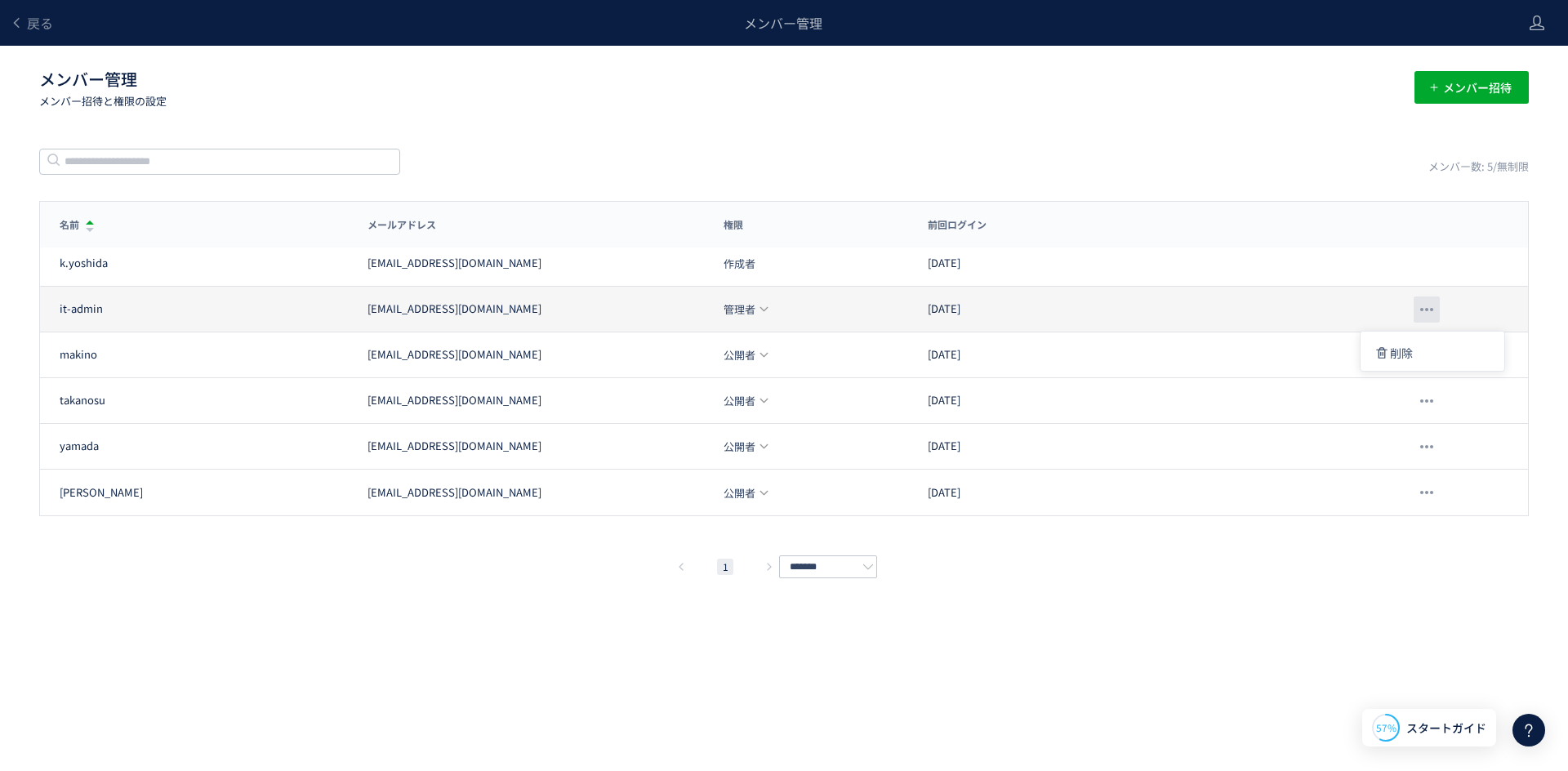 click 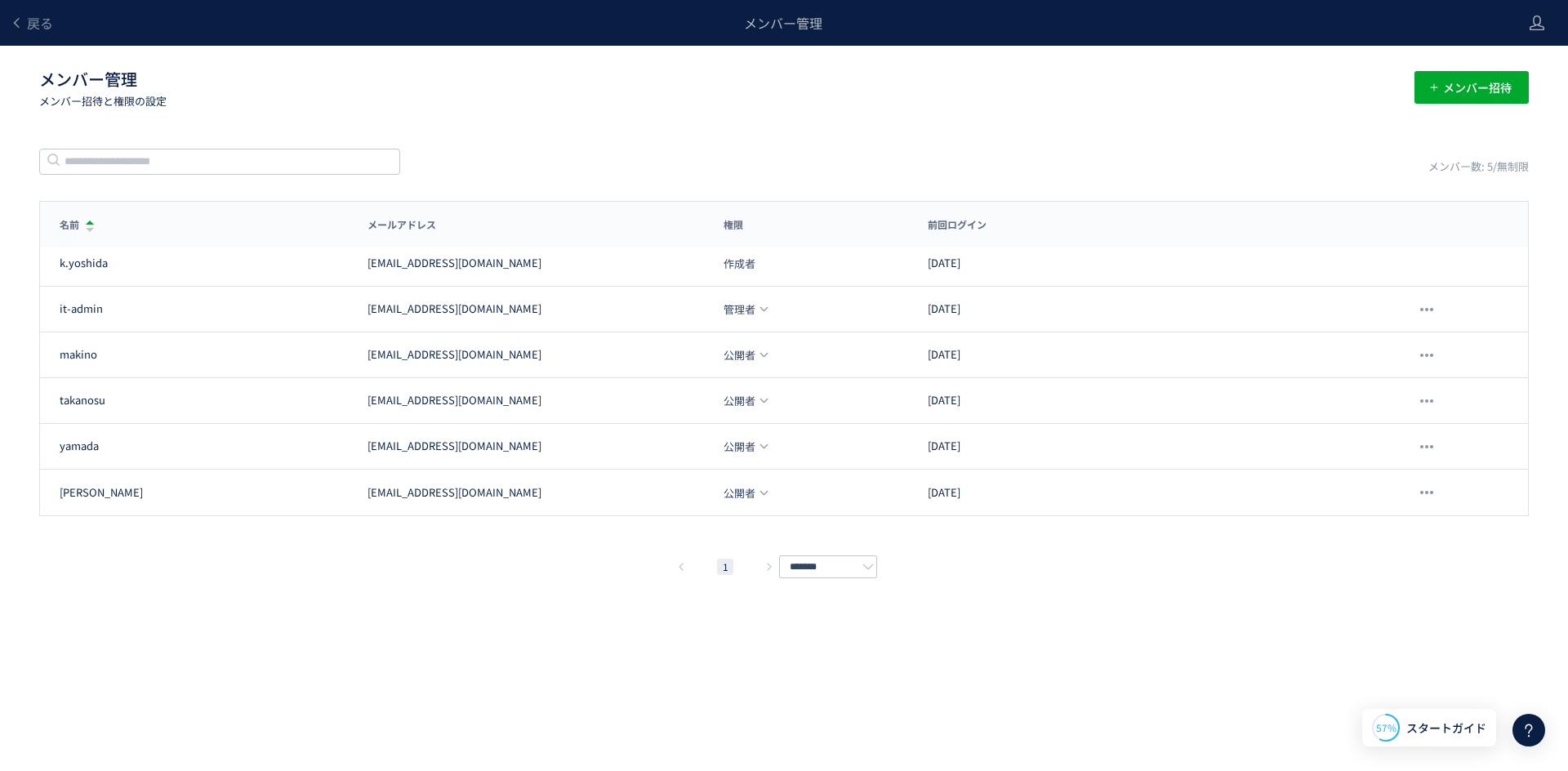 drag, startPoint x: 1408, startPoint y: 764, endPoint x: 1291, endPoint y: 669, distance: 150.71165 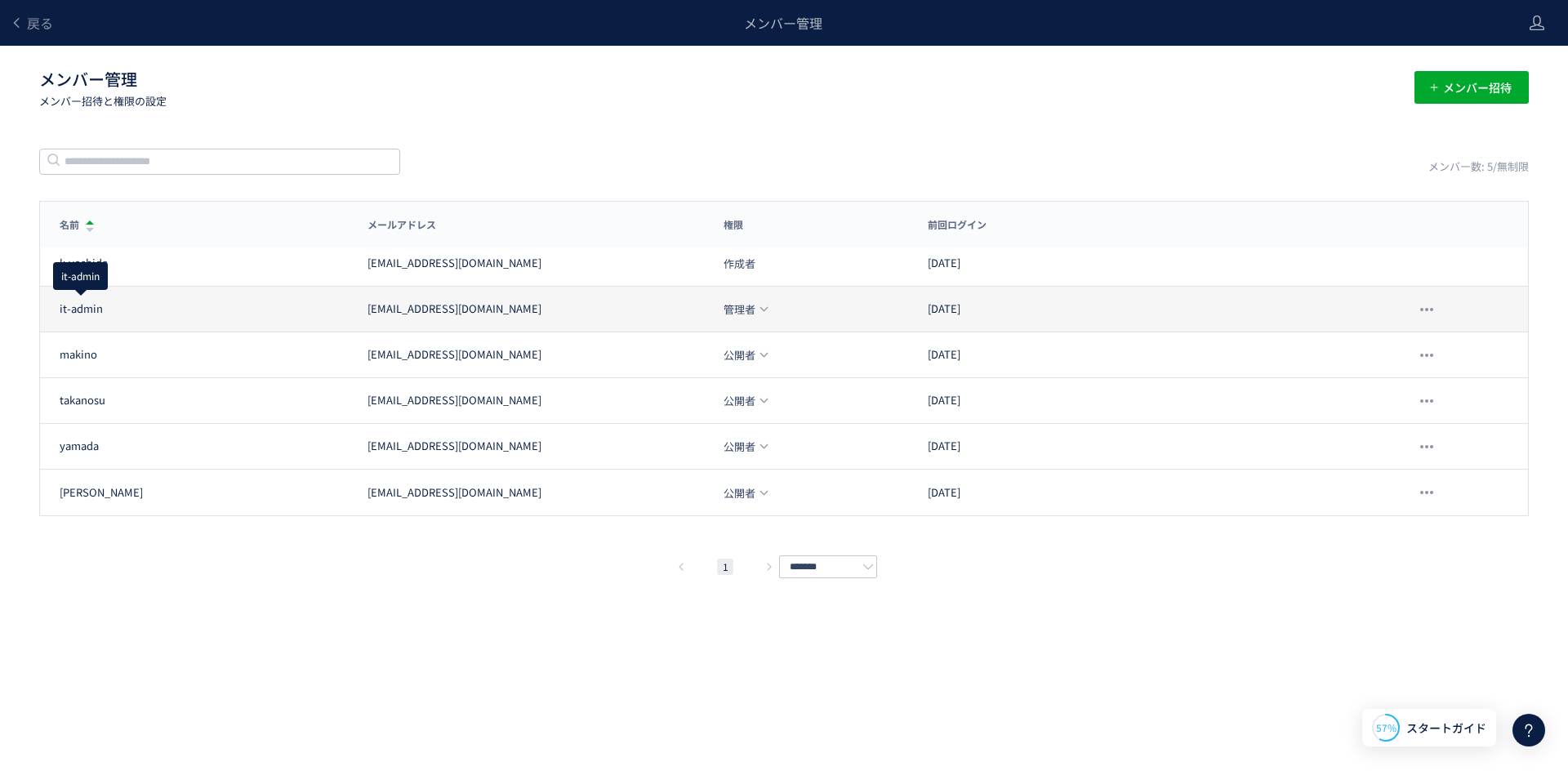 click on "it-admin" 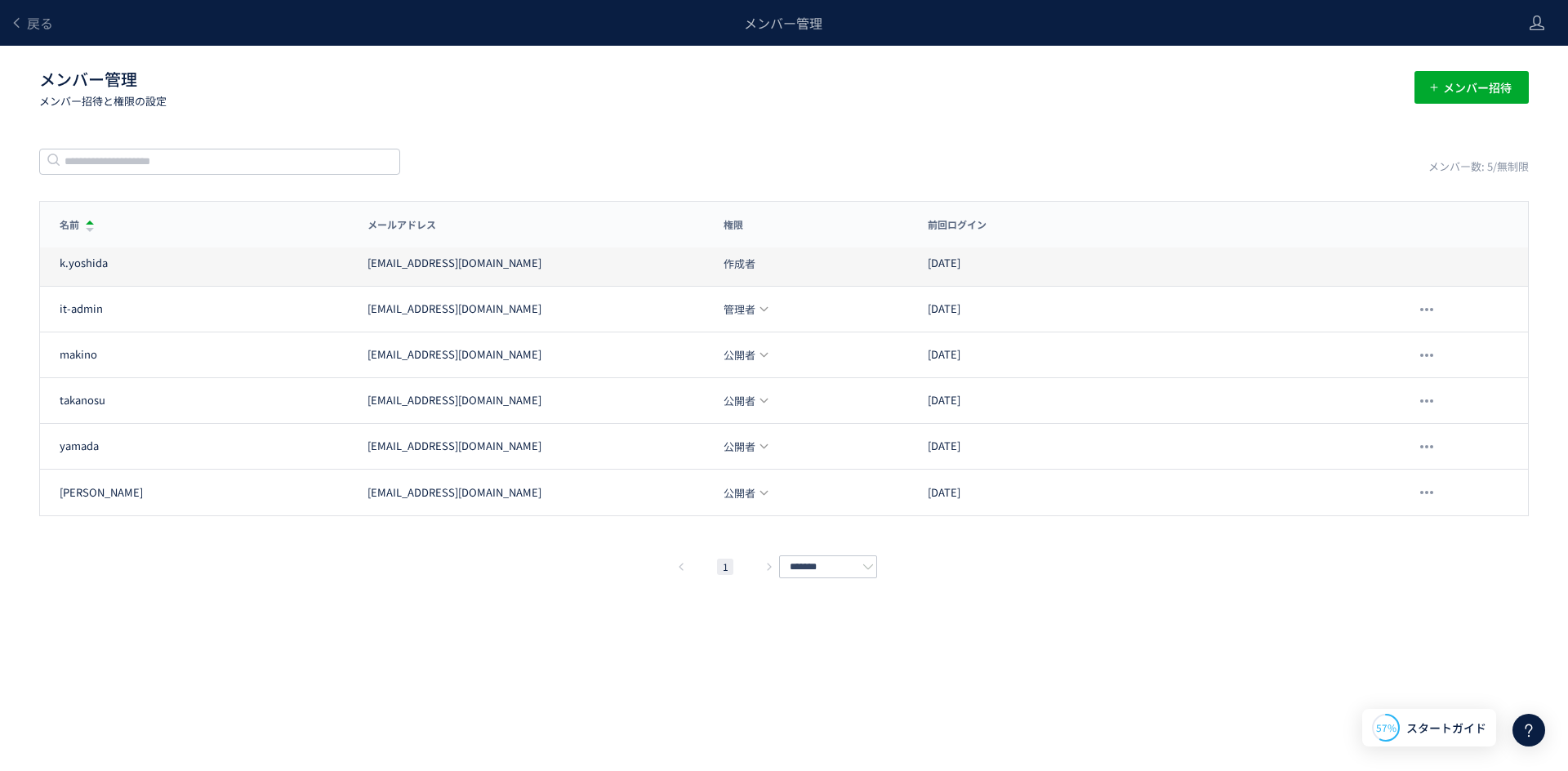 click on "作成者" at bounding box center (739, 263) 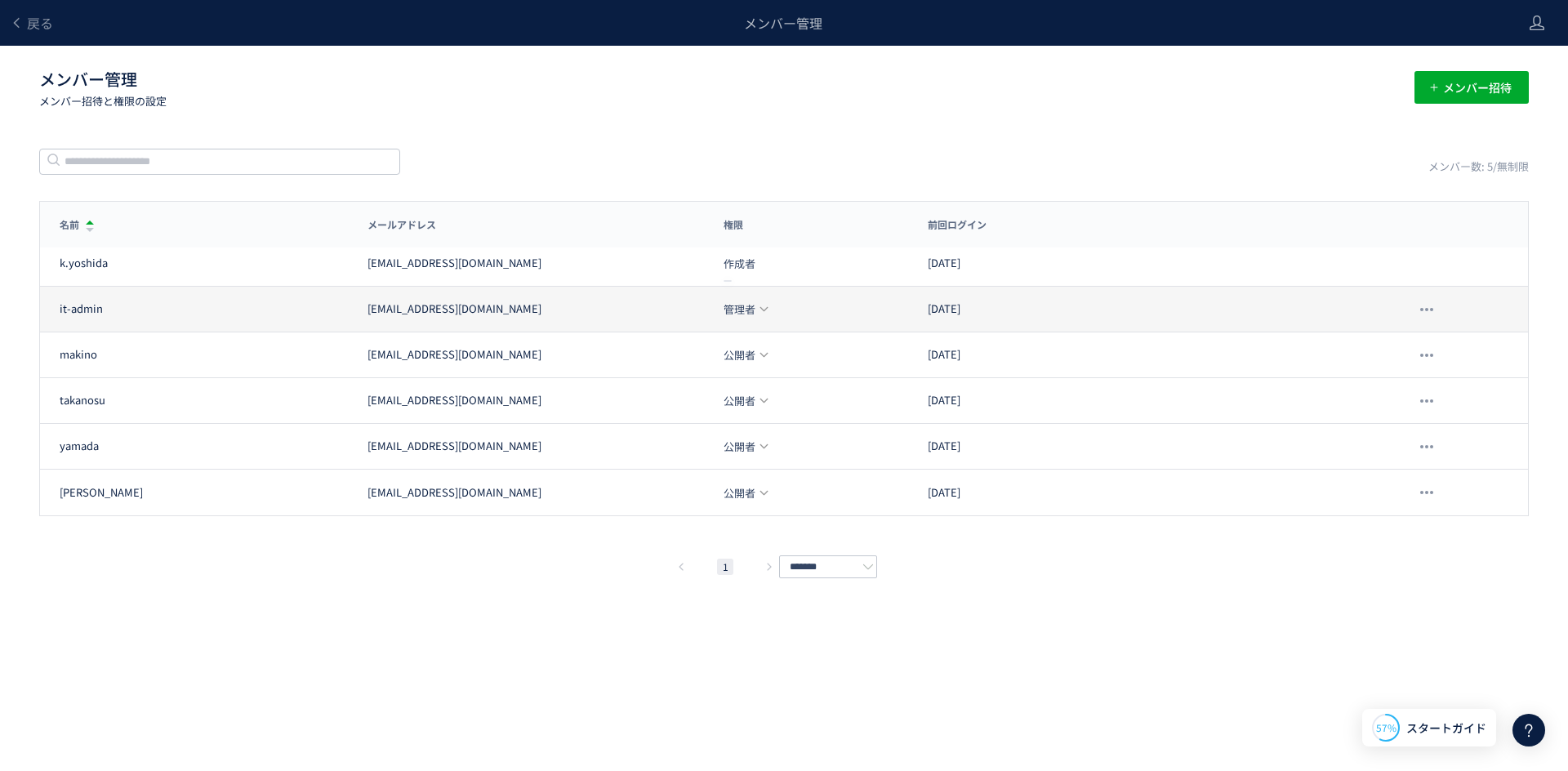 click on "管理者" 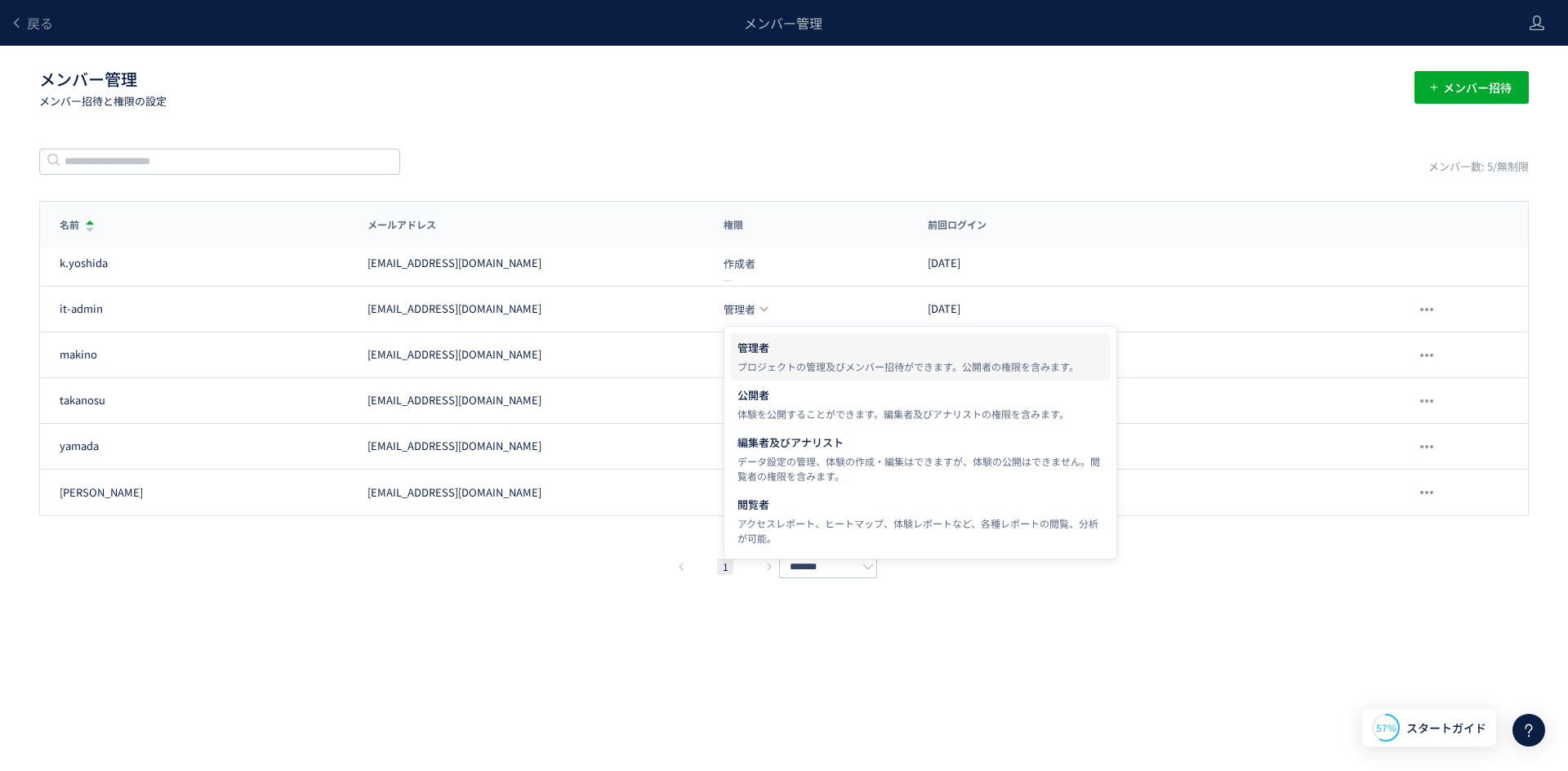 click on "戻る メンバー管理 メンバー管理  メンバー招待と権限の設定 メンバー招待 メンバー数: 5/無制限 名前 メールアドレス 権限 前回ログイン 名前 メールアドレス 権限 前回ログイン [PERSON_NAME] [PERSON_NAME][EMAIL_ADDRESS][DOMAIN_NAME] 作成者 [DATE] it-admin [EMAIL_ADDRESS][DOMAIN_NAME] 管理者 [DATE] makino [EMAIL_ADDRESS][DOMAIN_NAME] 公開者 [DATE] [PERSON_NAME] [PERSON_NAME][EMAIL_ADDRESS][DOMAIN_NAME] 公開者 [DATE] [PERSON_NAME] [PERSON_NAME][EMAIL_ADDRESS][DOMAIN_NAME] 公開者 [DATE] 佐藤 [EMAIL_ADDRESS][DOMAIN_NAME] 公開者 [DATE]  1  ******* メンバー招待 キャンセル 招待 削除の確認 キャンセル 削除 作成者に変更しますか？ 作成者(プロジェクトオーナー)を変更すると、 "--"は新しい作成者となり、あなたの権限は管理者に変更されます。作成者を変更してもよろしいですか？ キャンセル 作成者に変更 スキップ タグ設置を他の人に任せる" 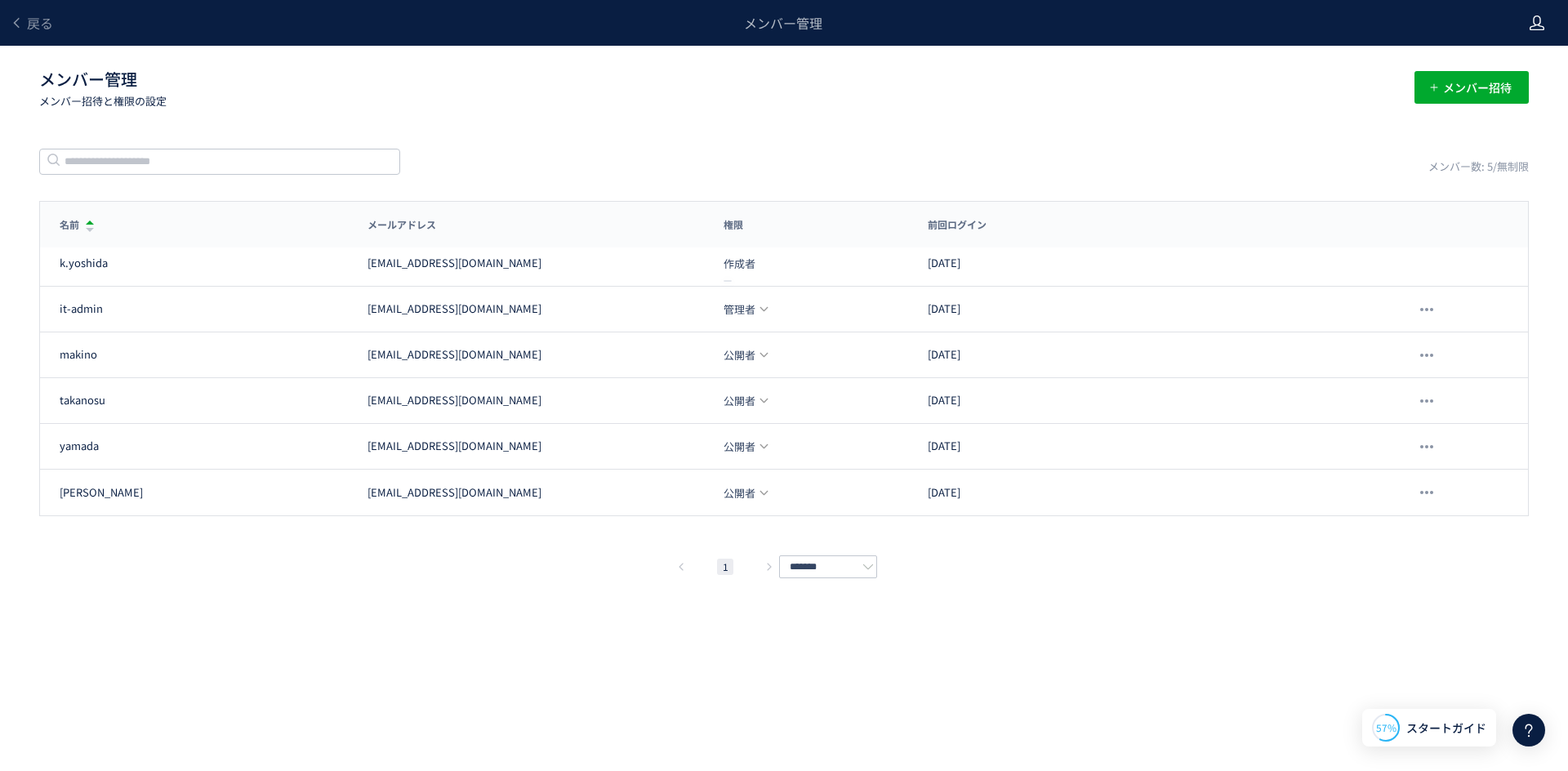 drag, startPoint x: 1521, startPoint y: 17, endPoint x: 1534, endPoint y: 24, distance: 14.764823 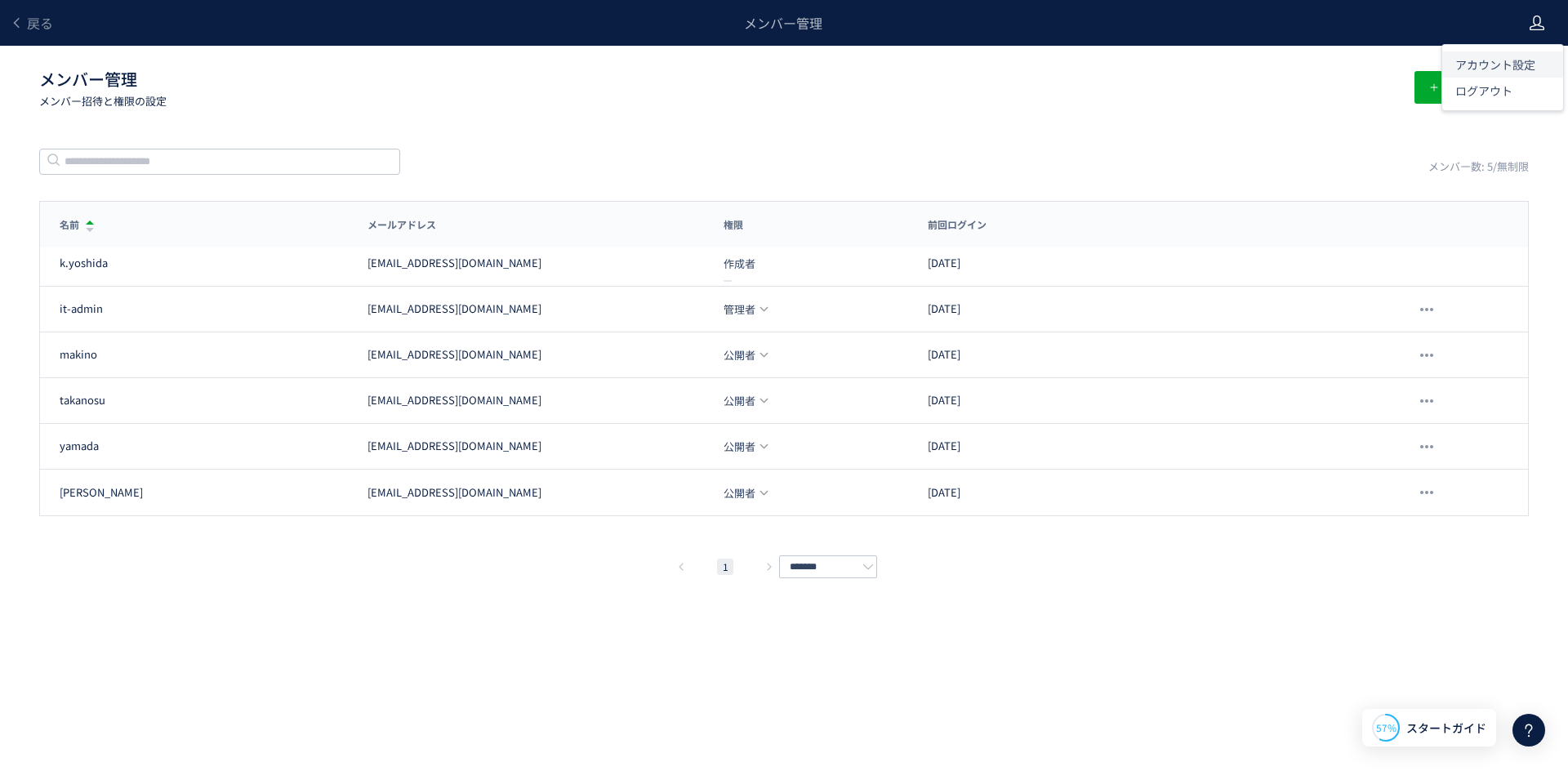 click on "アカウント設定" at bounding box center [1495, 65] 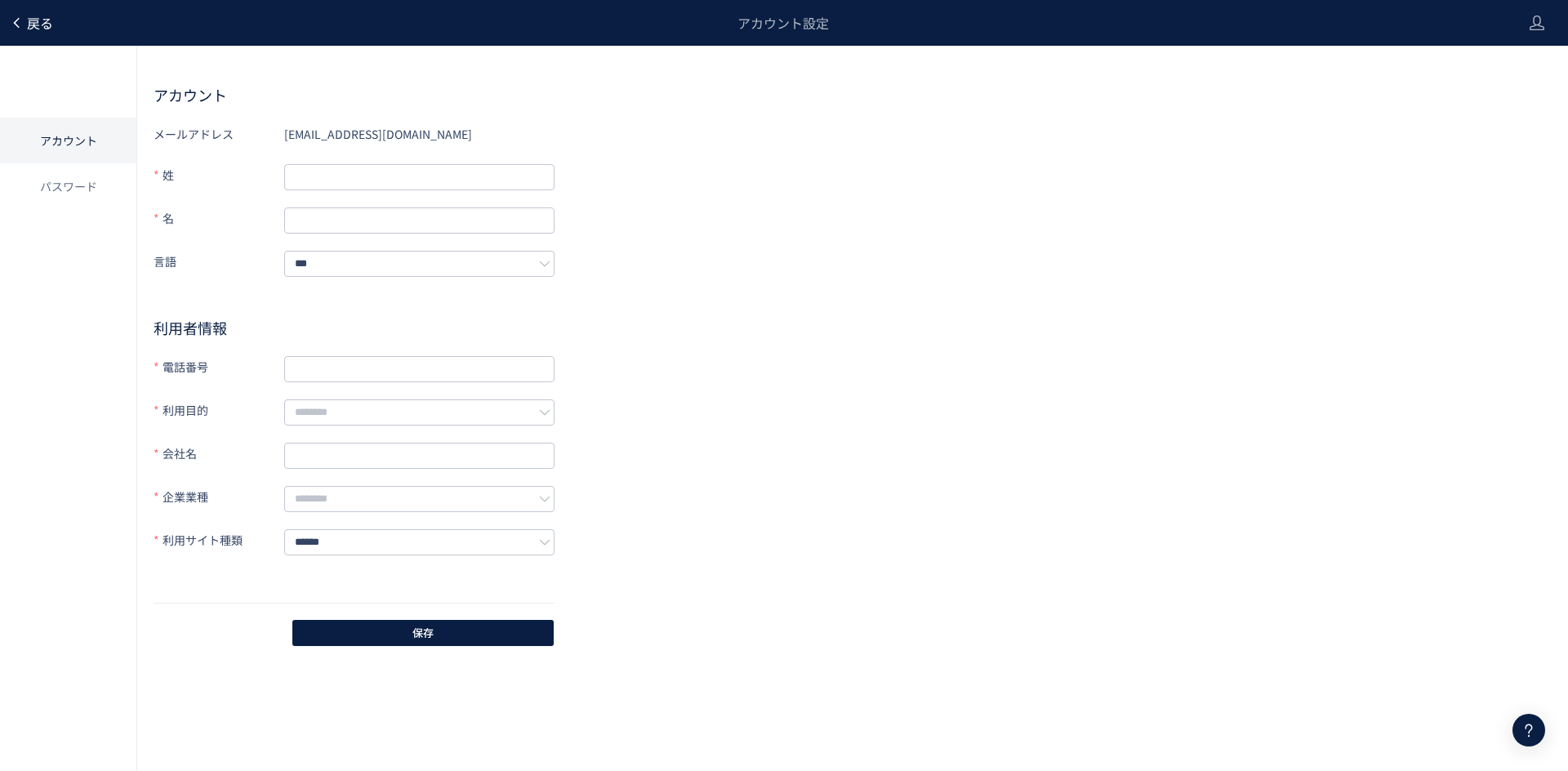 click on "戻る" 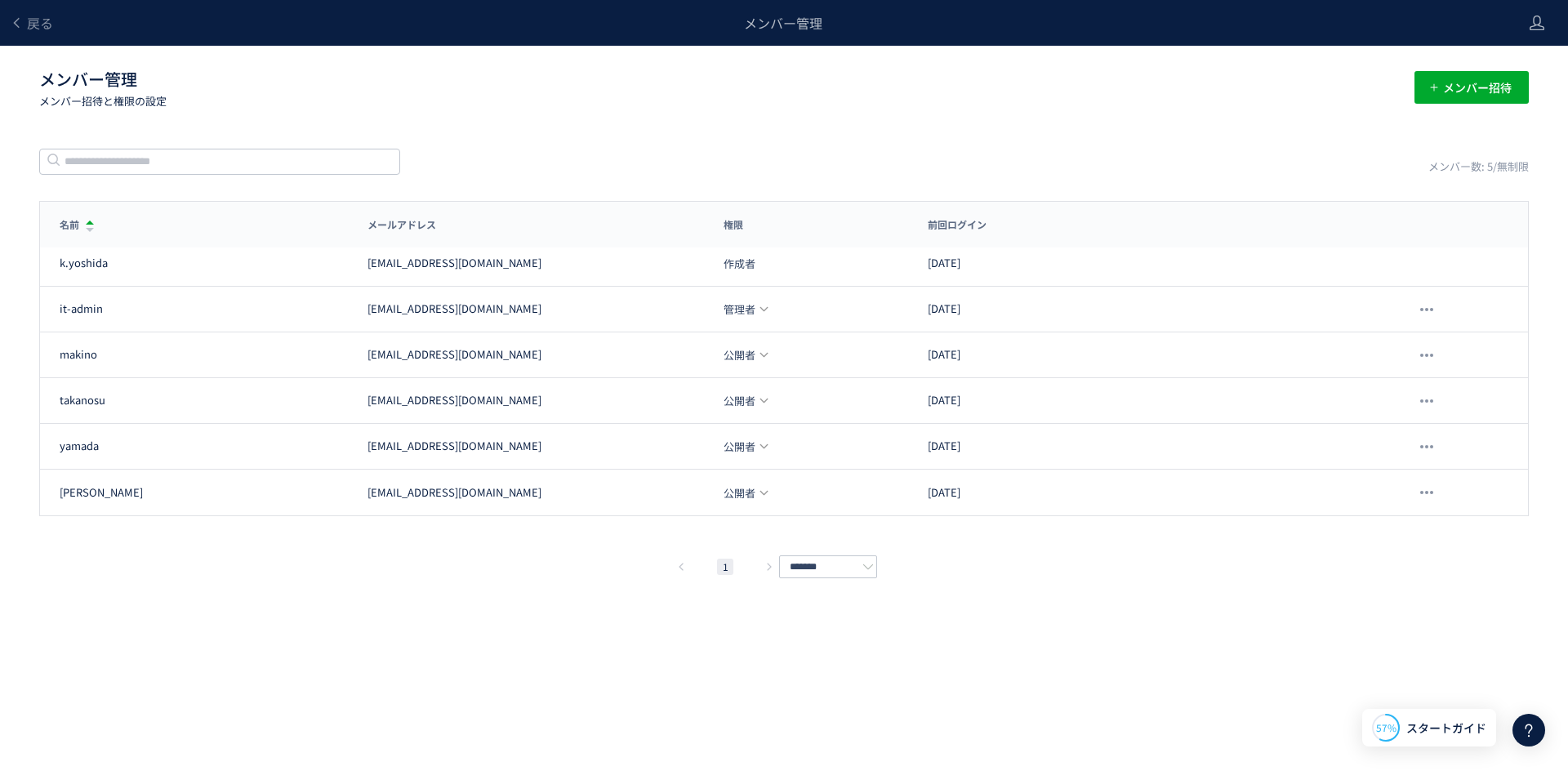 click on "戻る メンバー管理" 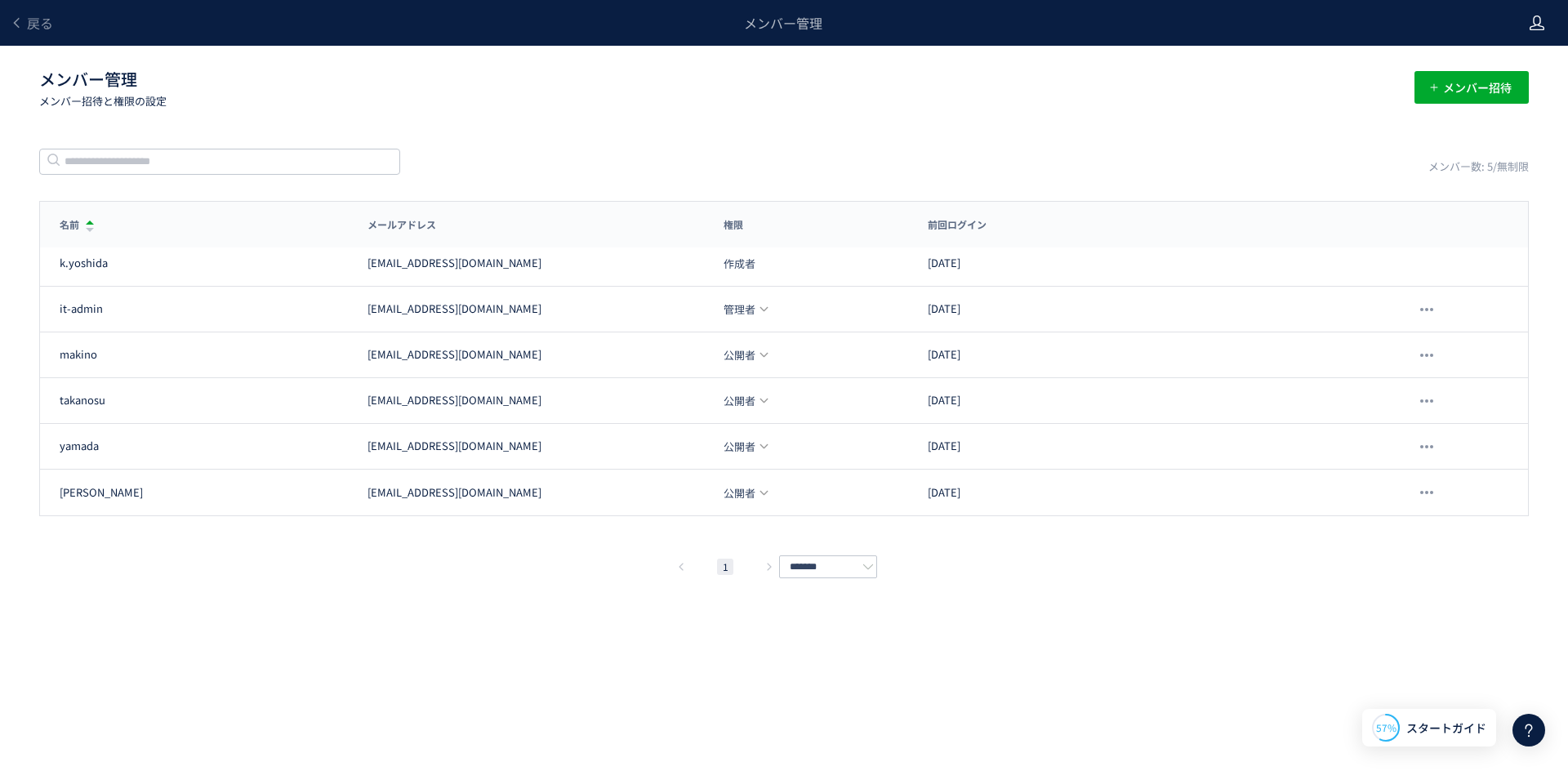 click 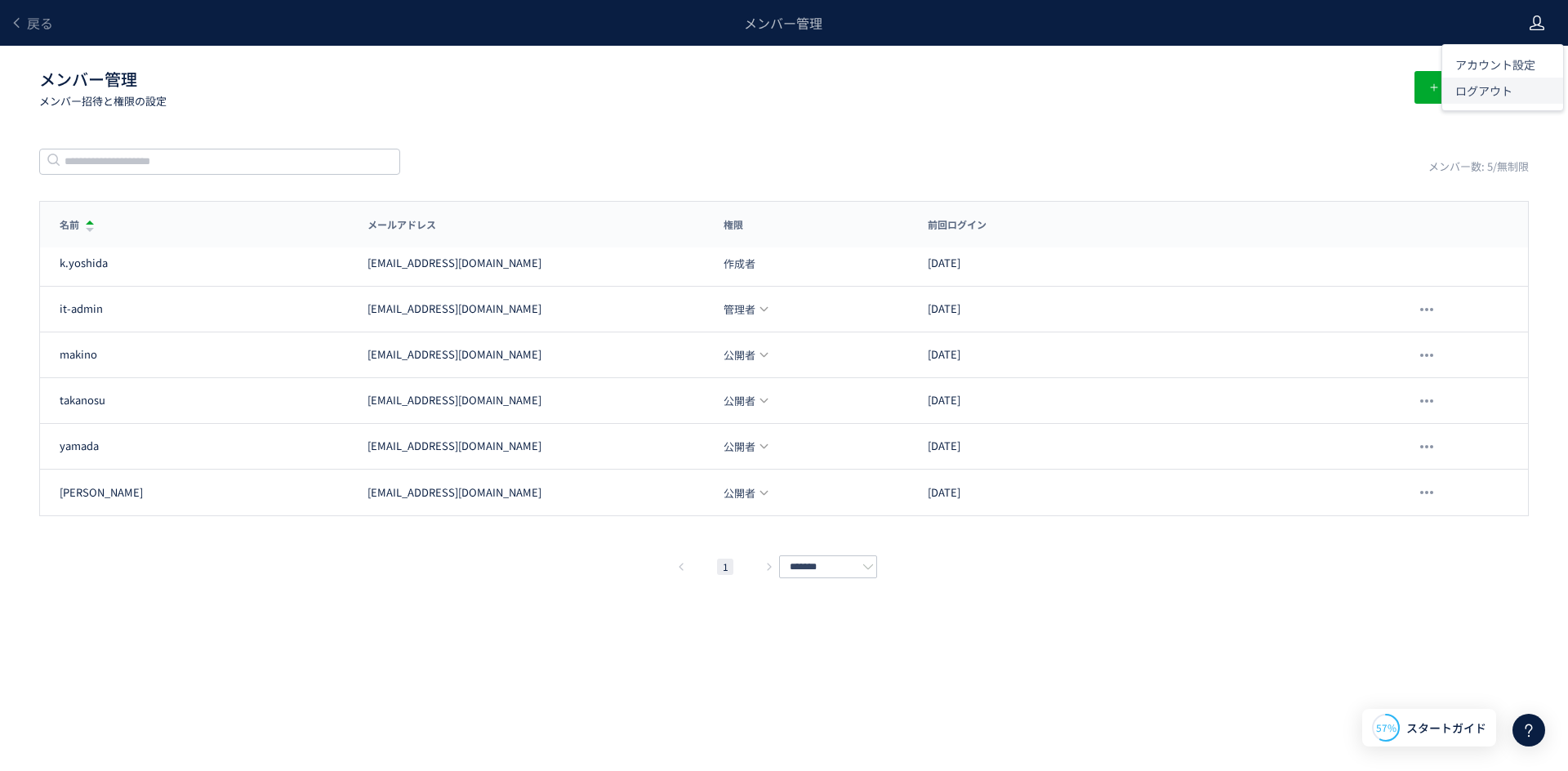 click on "ログアウト" at bounding box center [1484, 91] 